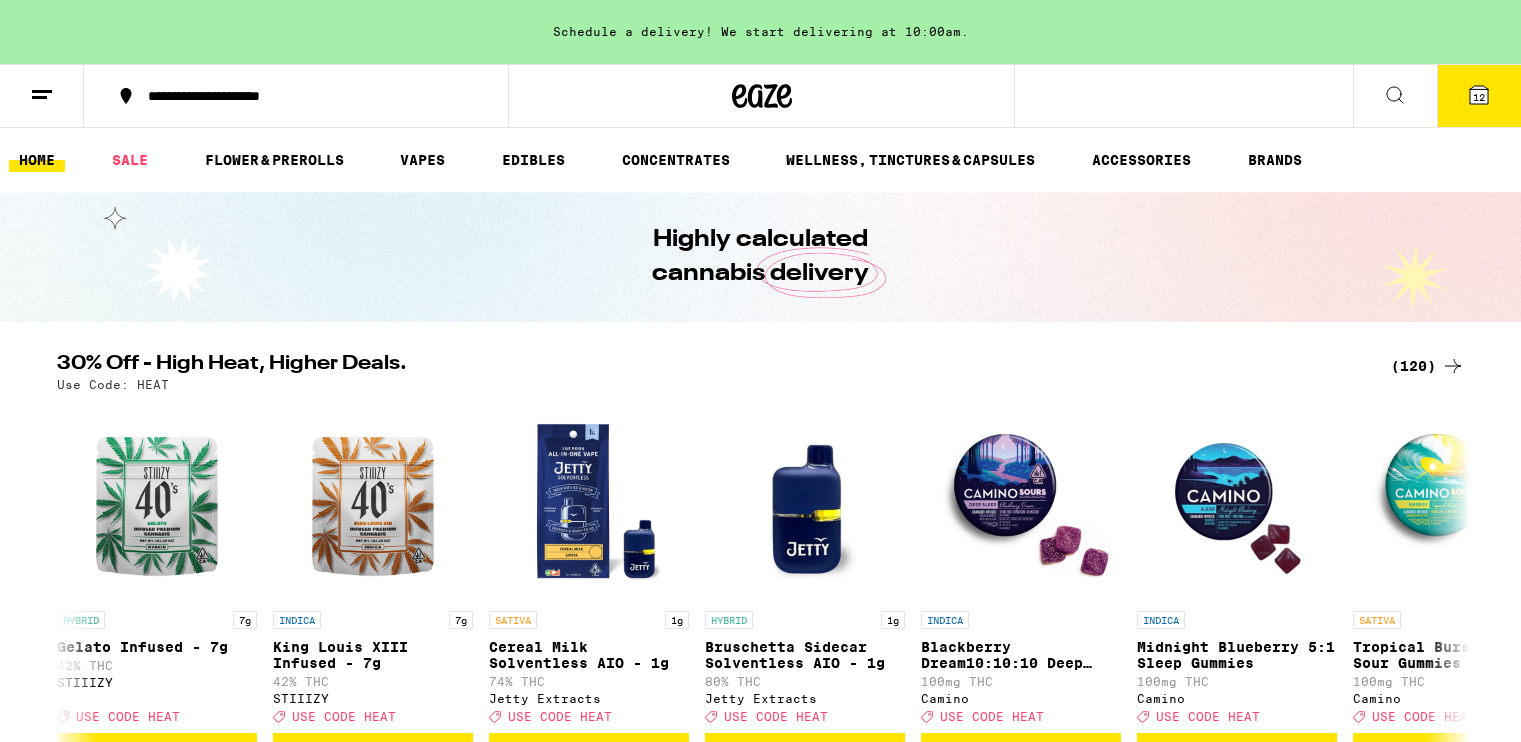 scroll, scrollTop: 900, scrollLeft: 0, axis: vertical 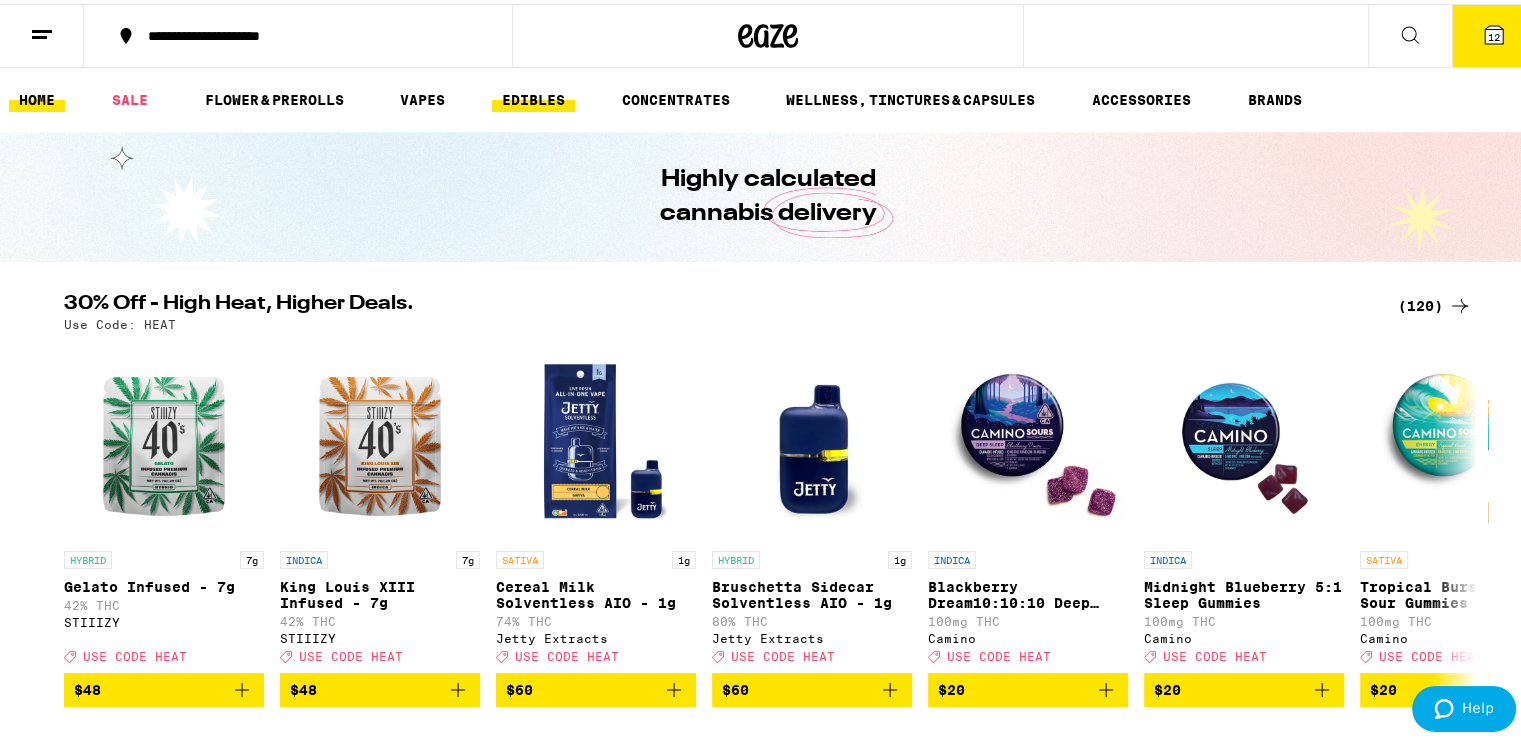 click on "HOME SALE FLOWER & PREROLLS VAPES EDIBLES CONCENTRATES WELLNESS, TINCTURES & CAPSULES ACCESSORIES BRANDS" at bounding box center [768, 96] 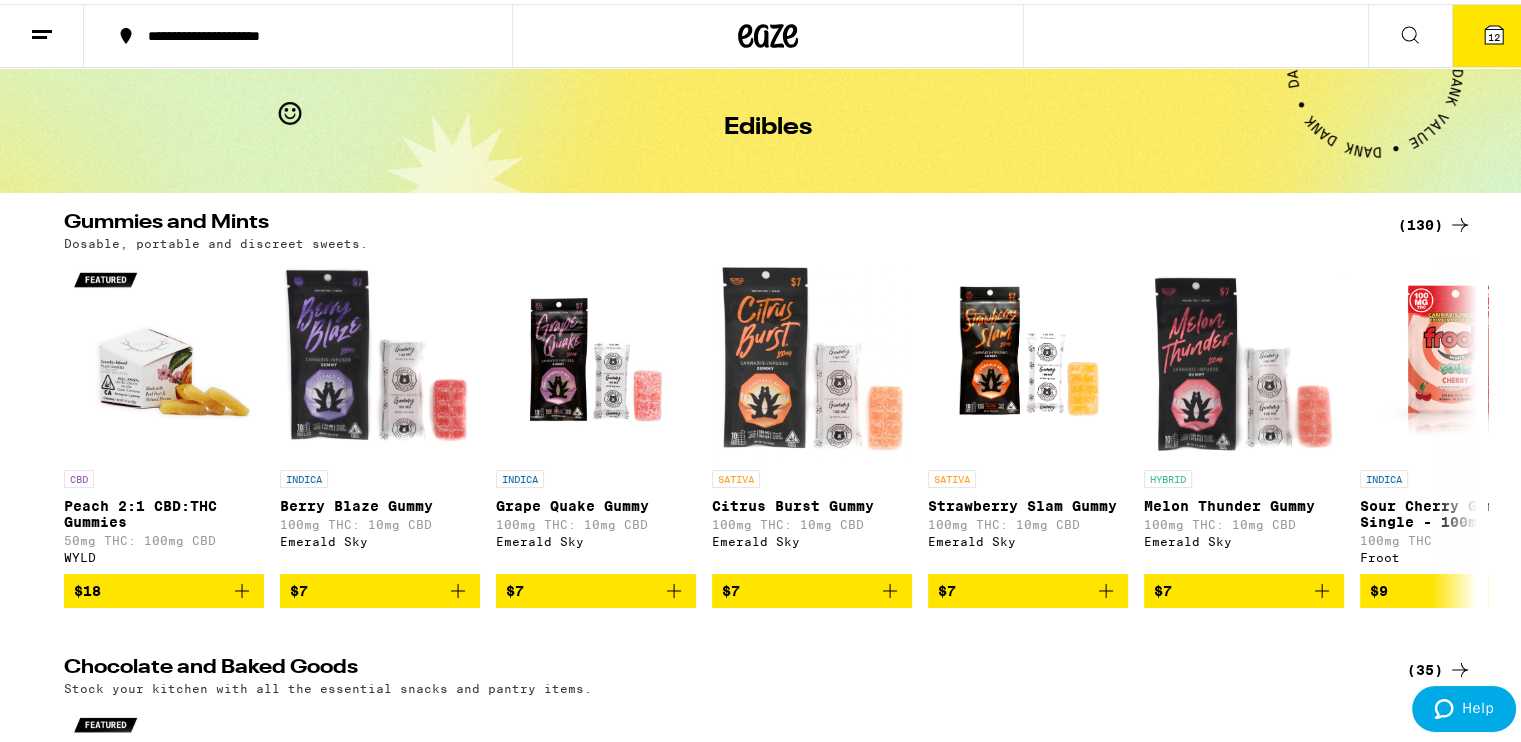 scroll, scrollTop: 0, scrollLeft: 0, axis: both 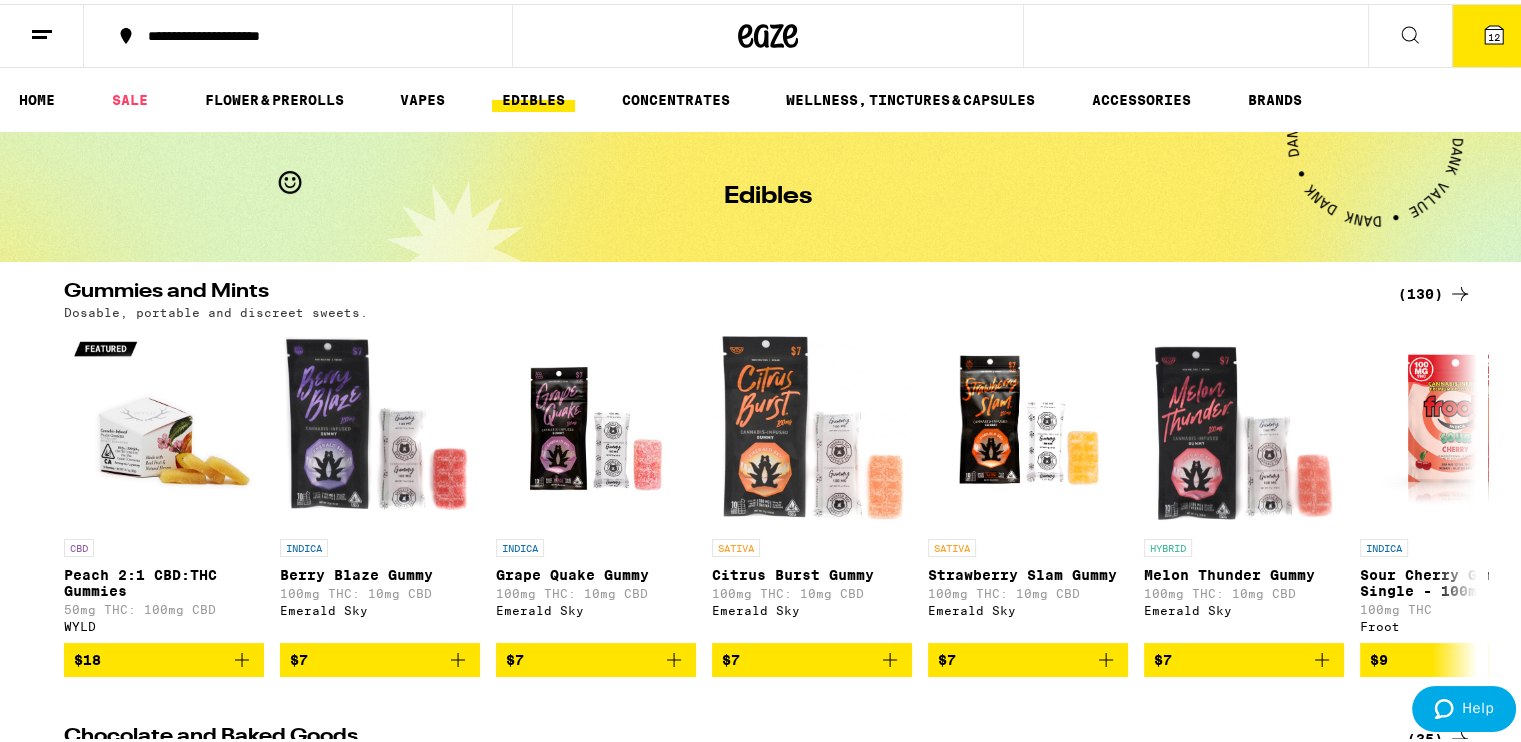 click on "(130)" at bounding box center (1435, 290) 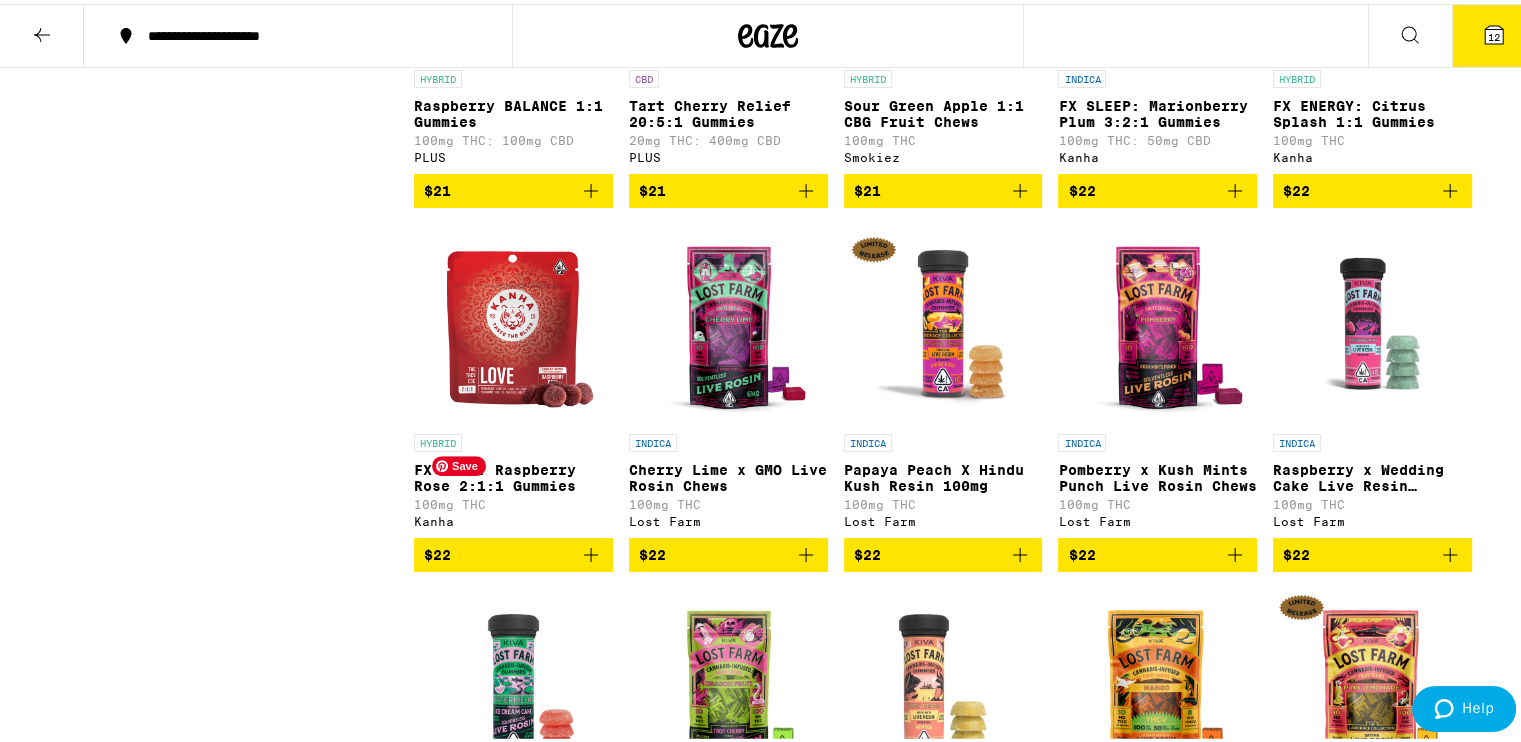scroll, scrollTop: 8087, scrollLeft: 0, axis: vertical 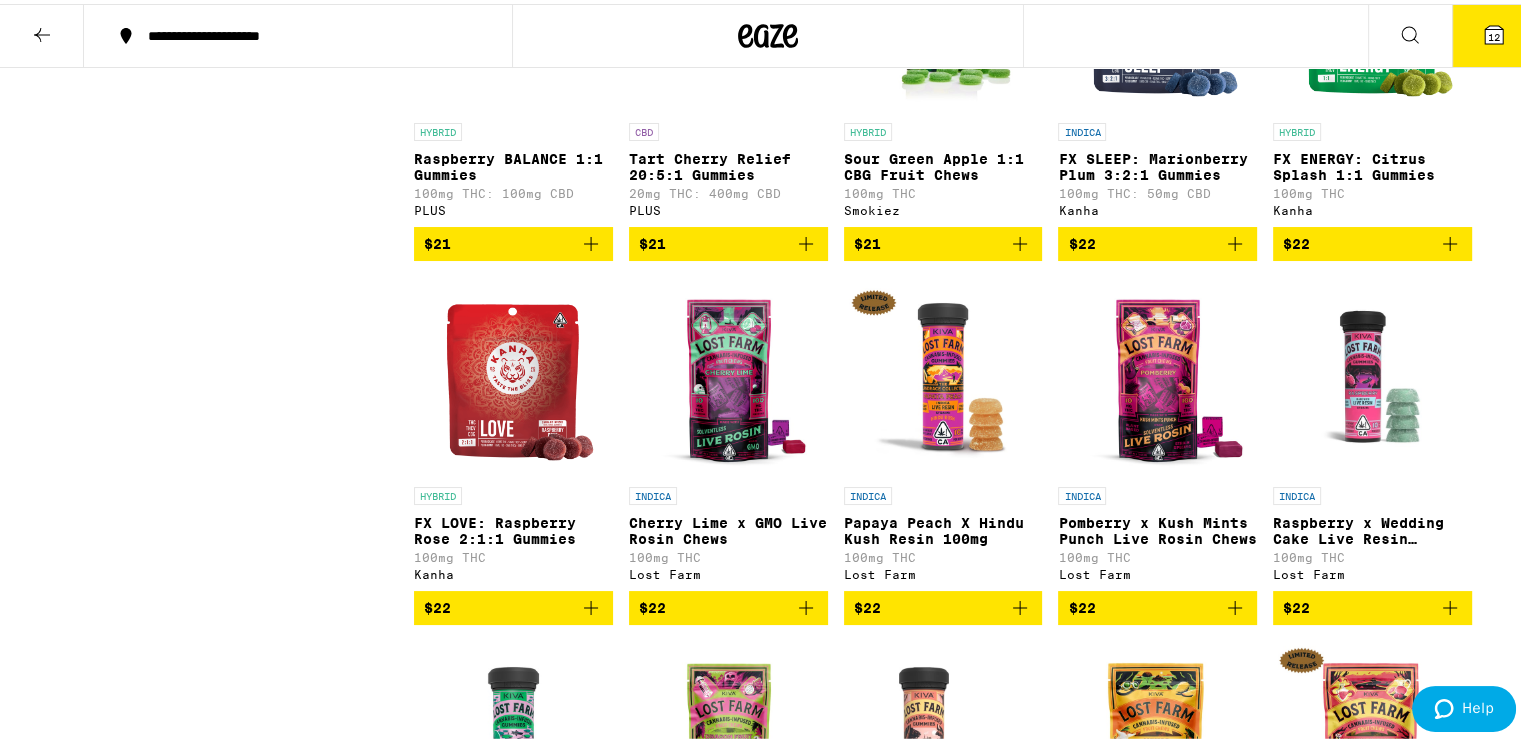 click on "FX ENERGY: Citrus Splash 1:1 Gummies" at bounding box center (1372, 163) 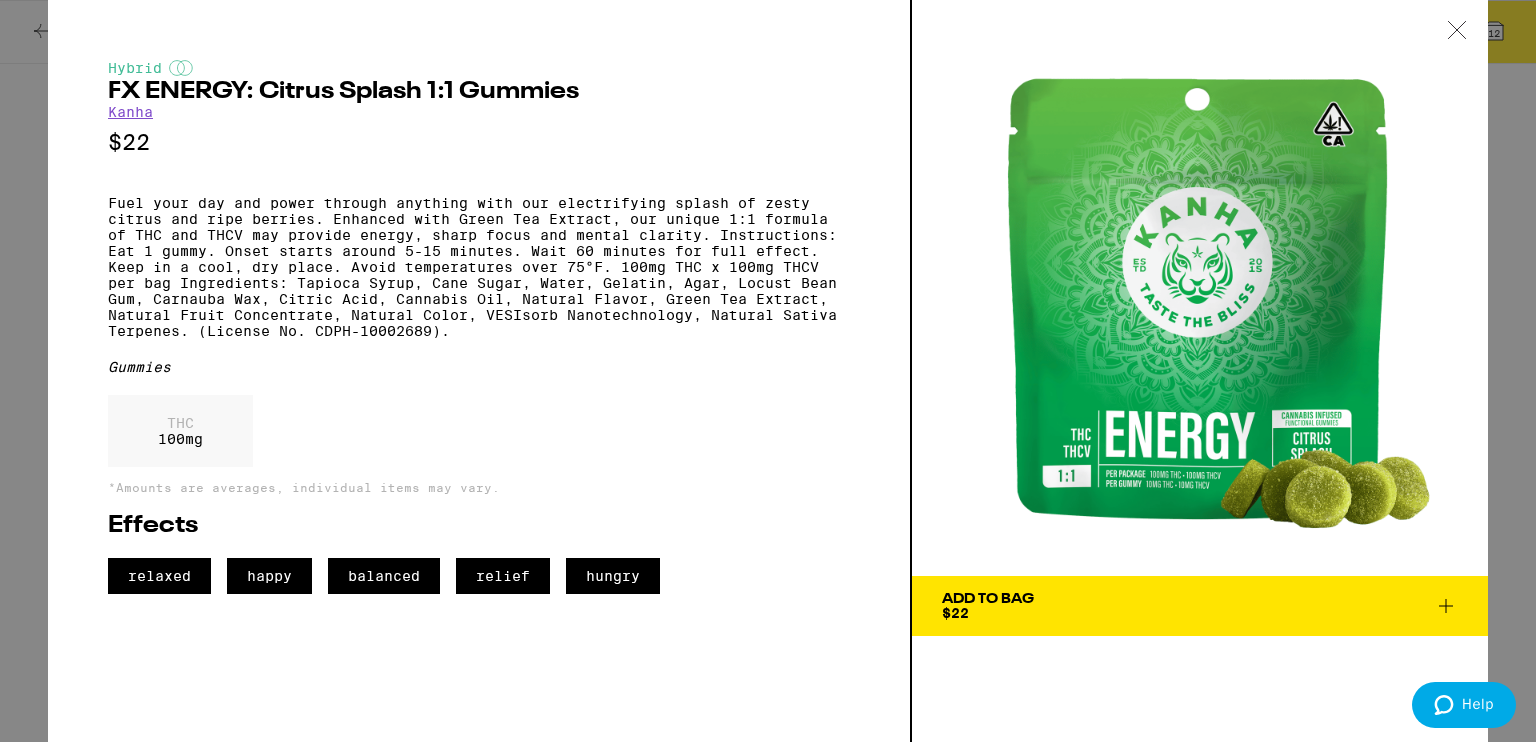 click at bounding box center [1457, 31] 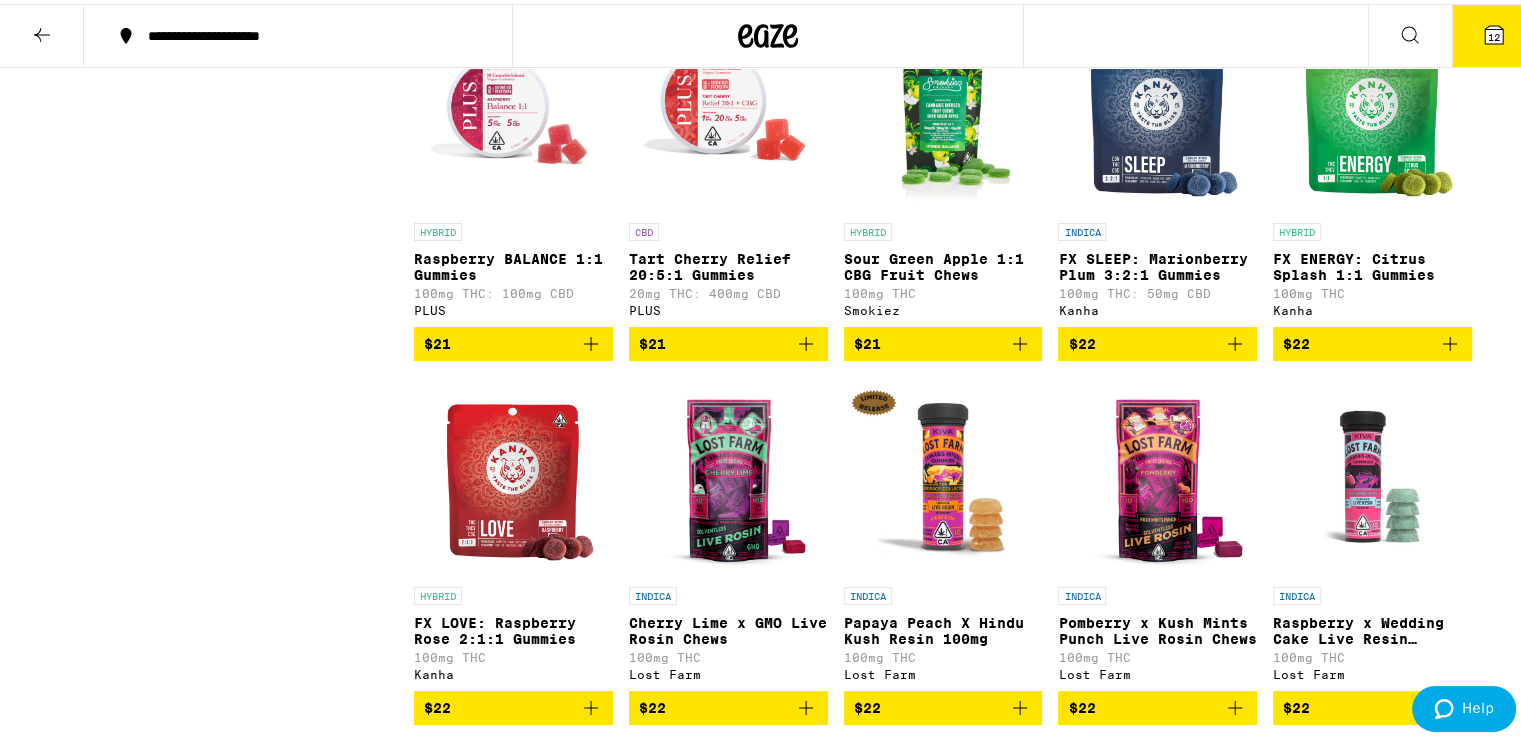 scroll, scrollTop: 7787, scrollLeft: 0, axis: vertical 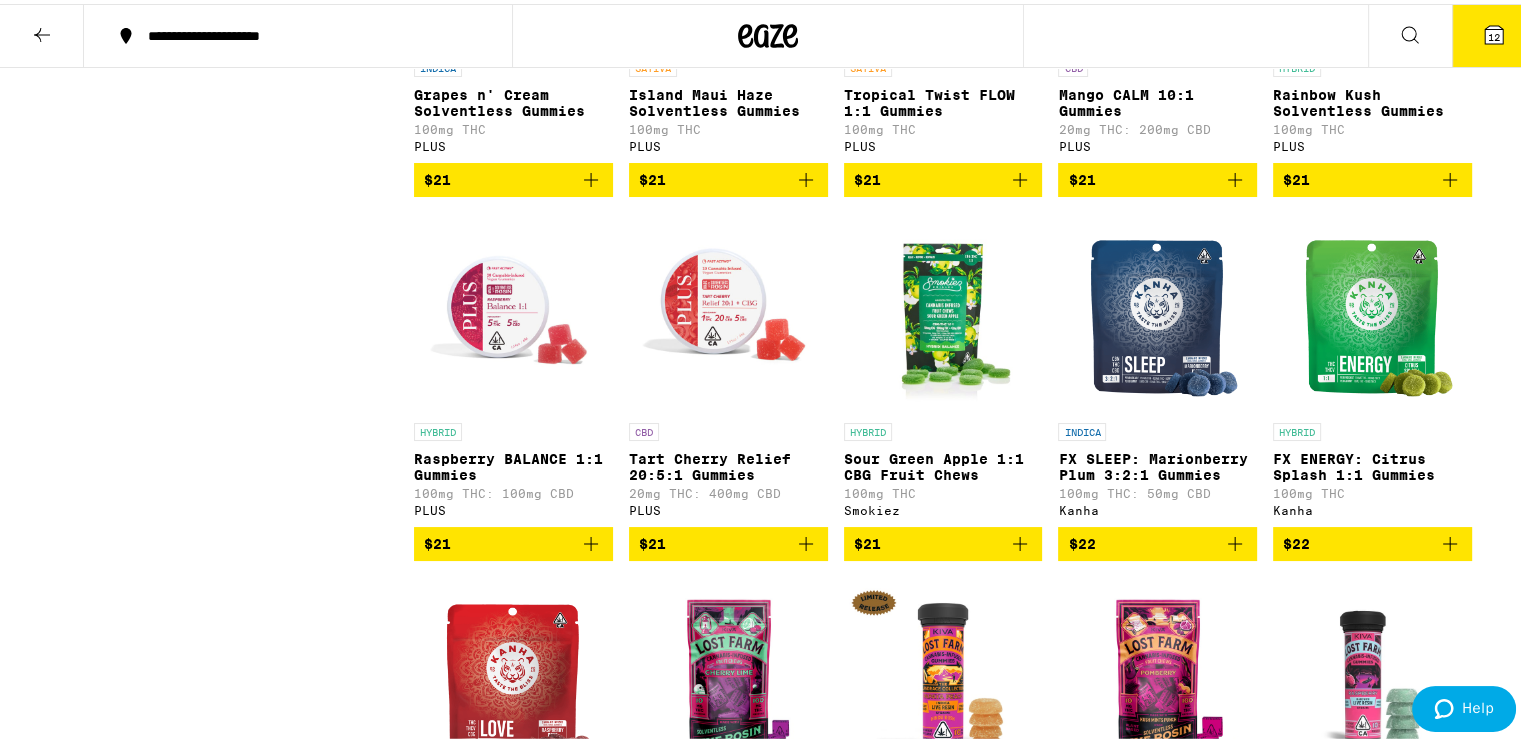 click on "Tropical Twist FLOW 1:1 Gummies" at bounding box center (943, 99) 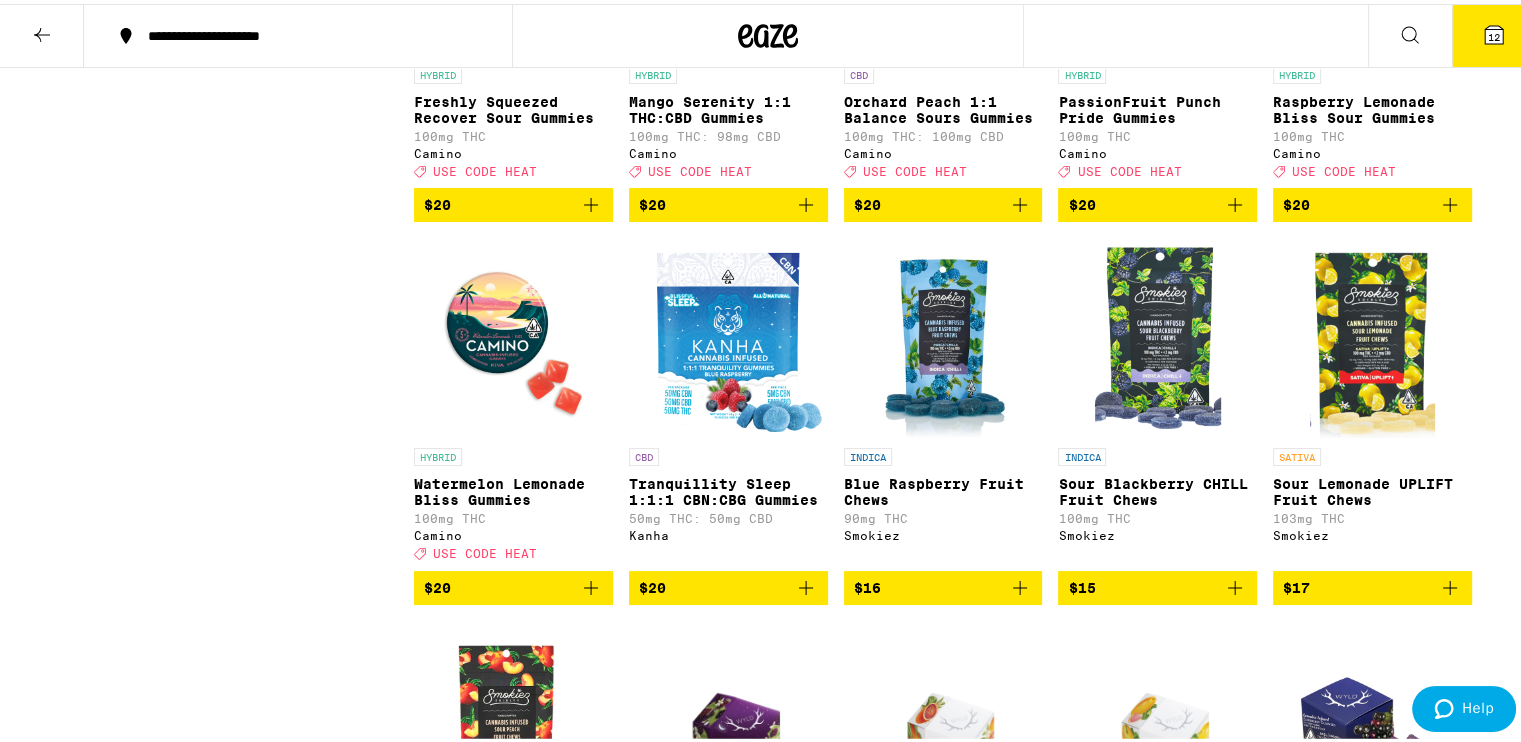 scroll, scrollTop: 6187, scrollLeft: 0, axis: vertical 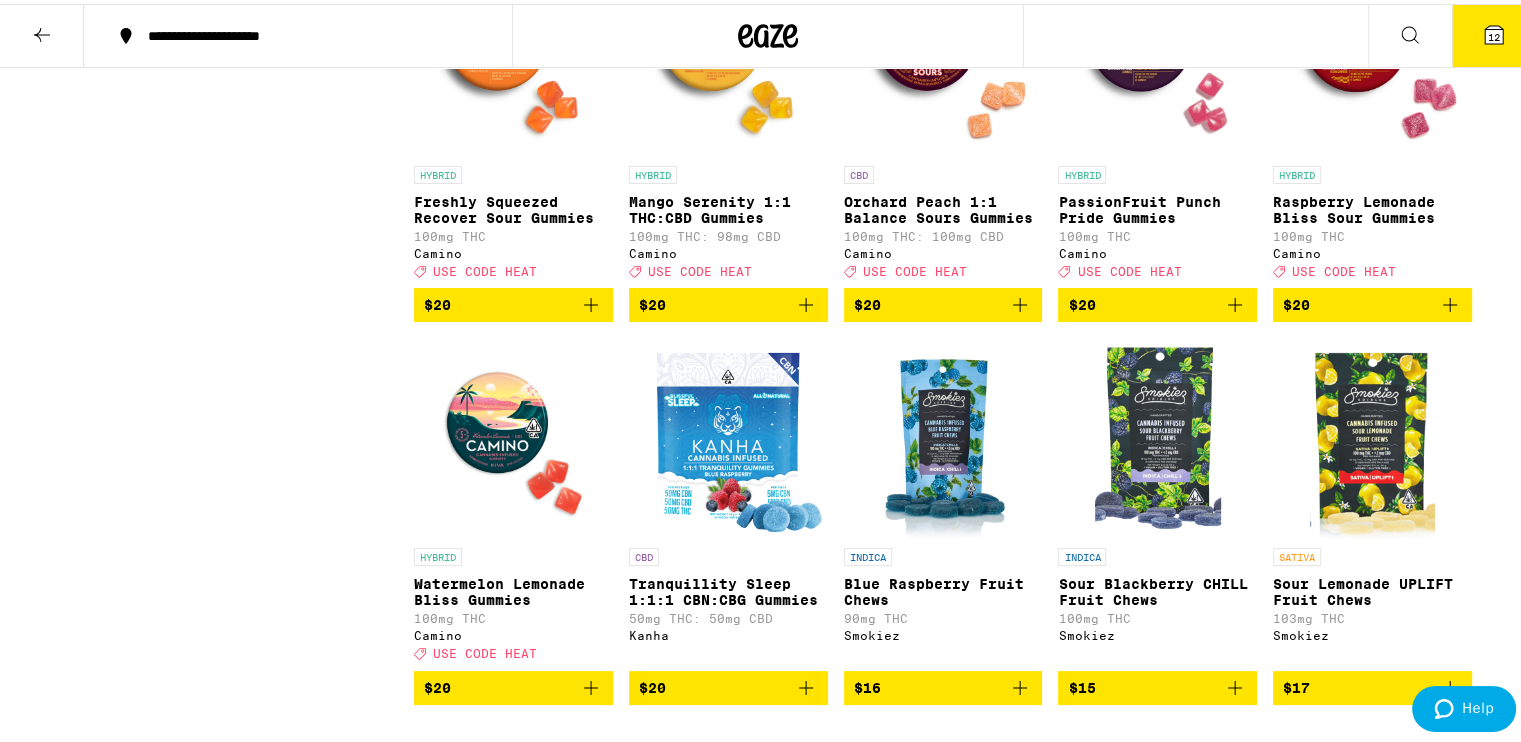 click on "PassionFruit Punch Pride Gummies" at bounding box center [1157, 206] 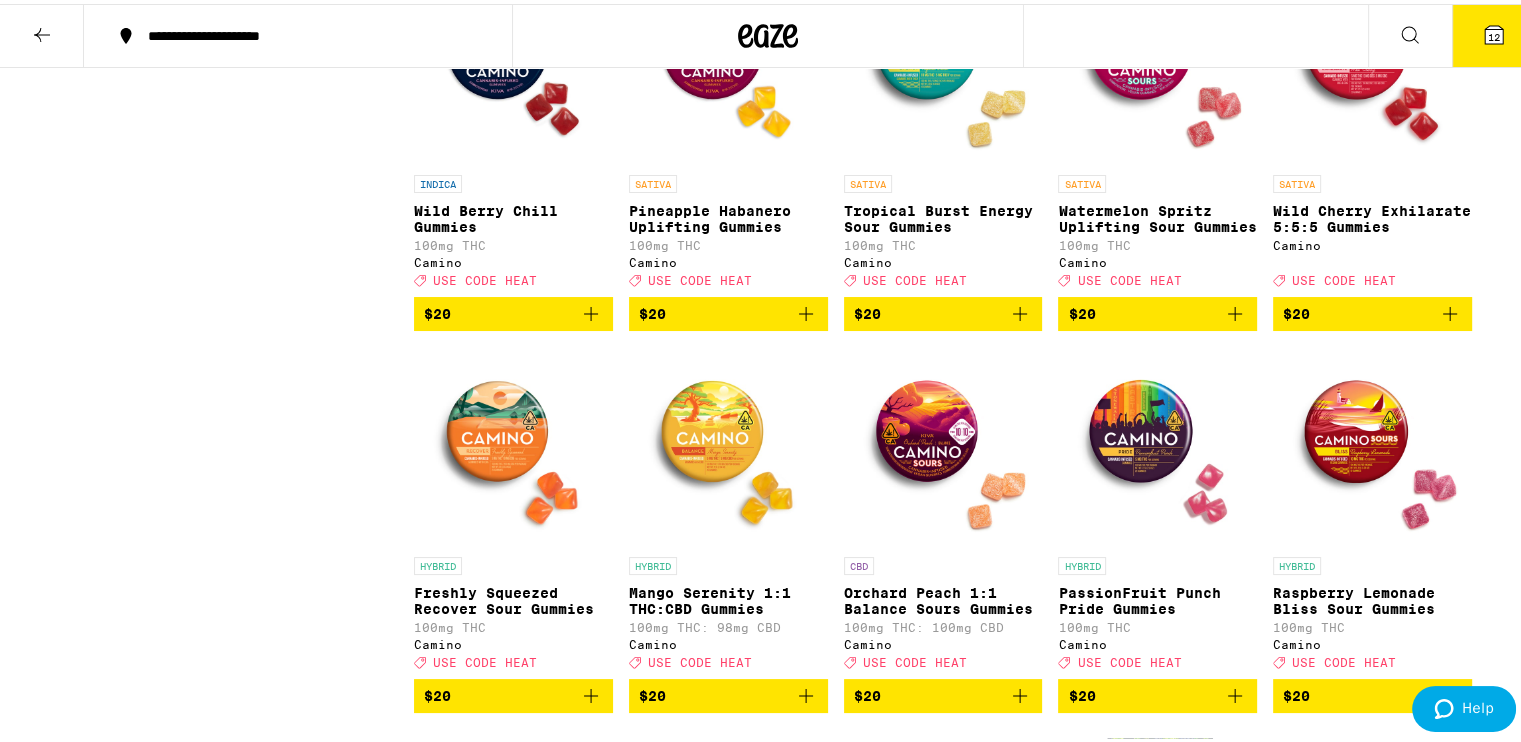 scroll, scrollTop: 5787, scrollLeft: 0, axis: vertical 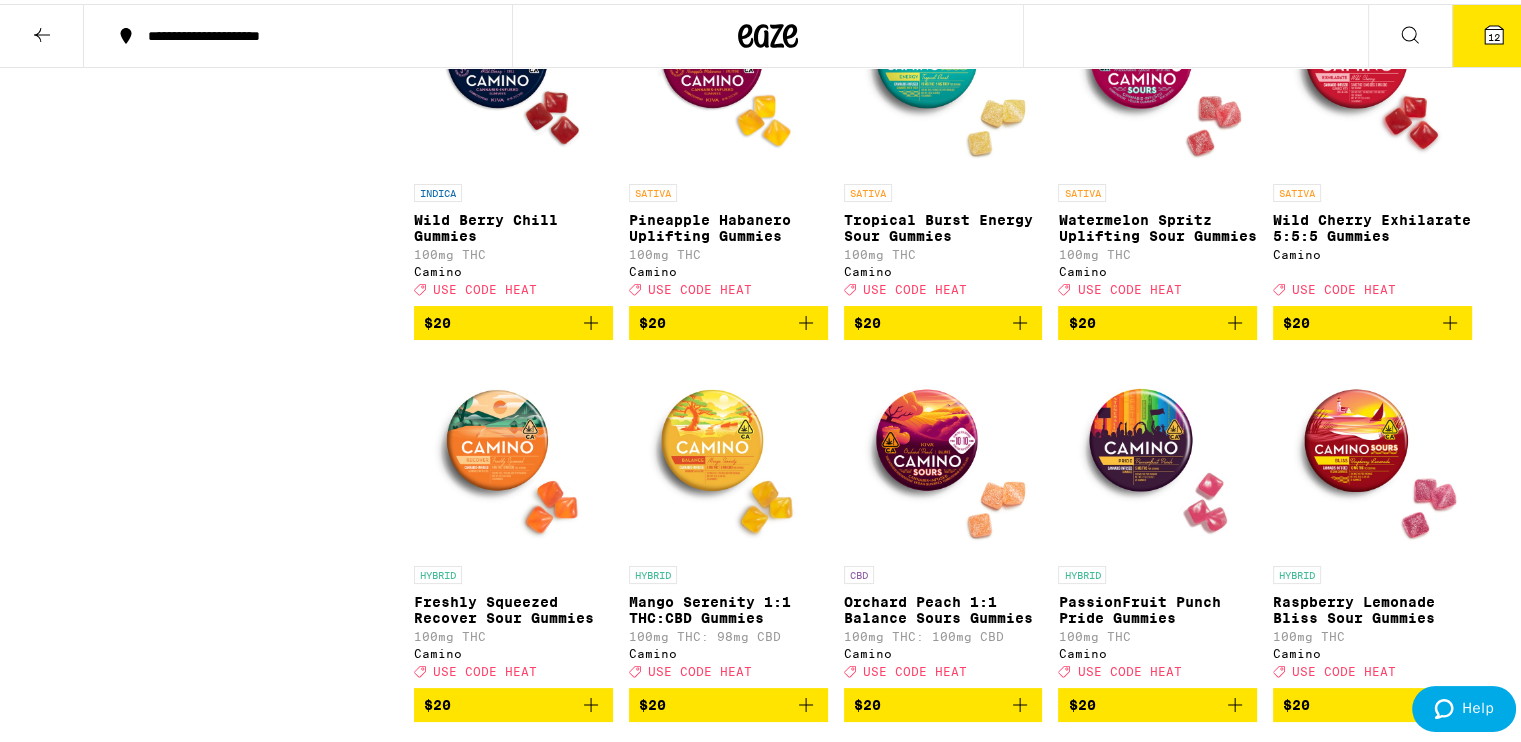 click on "Watermelon Spritz Uplifting Sour Gummies" at bounding box center (1157, 224) 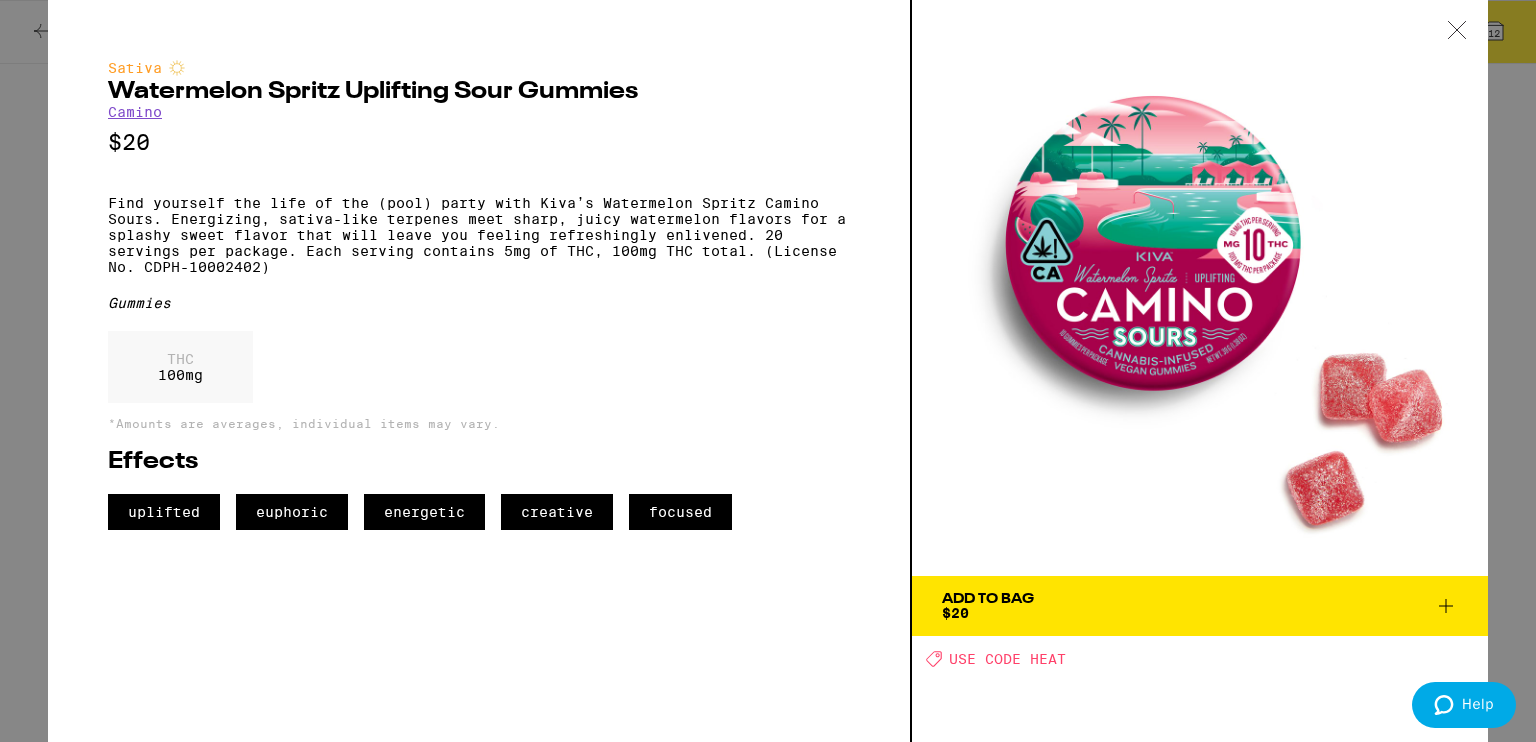 click 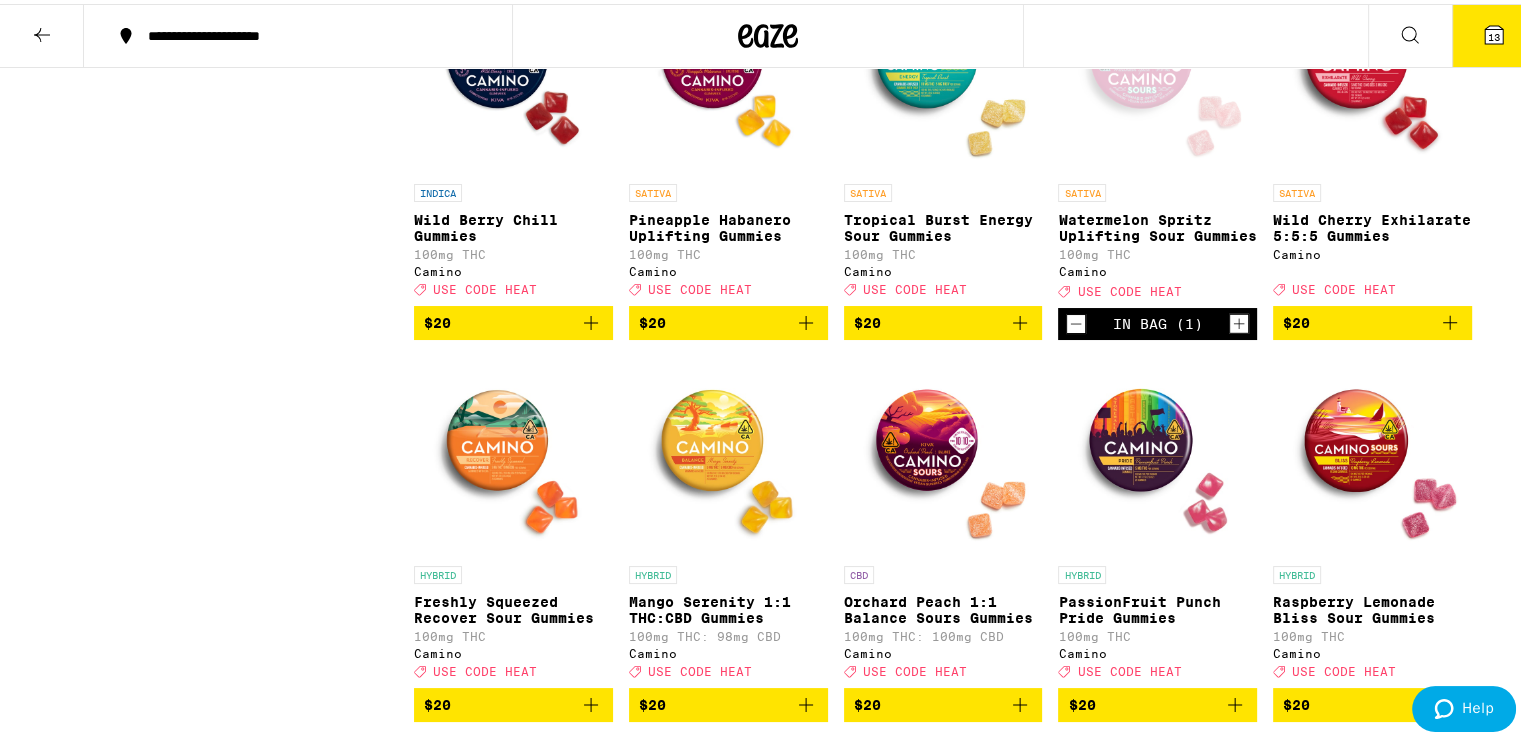 click 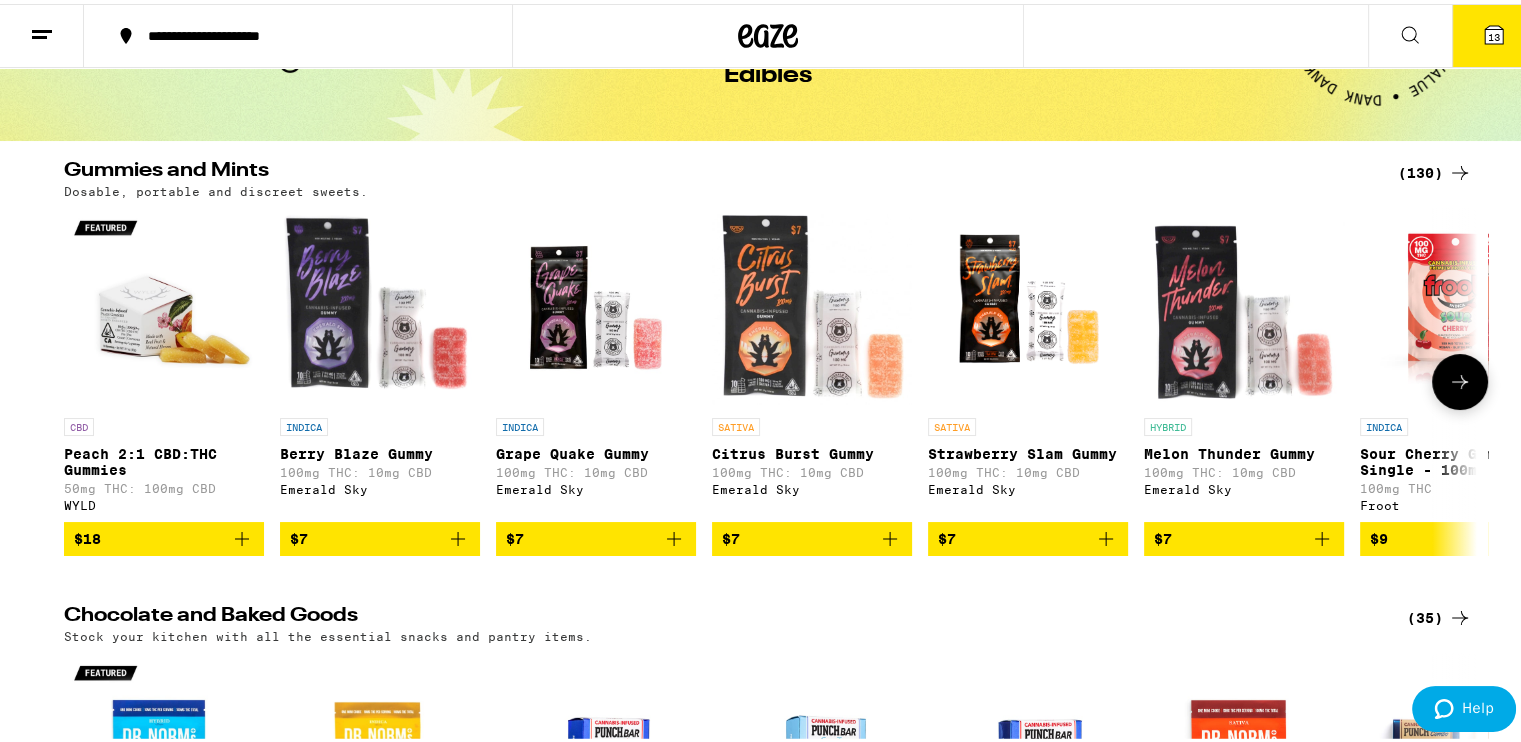 scroll, scrollTop: 0, scrollLeft: 0, axis: both 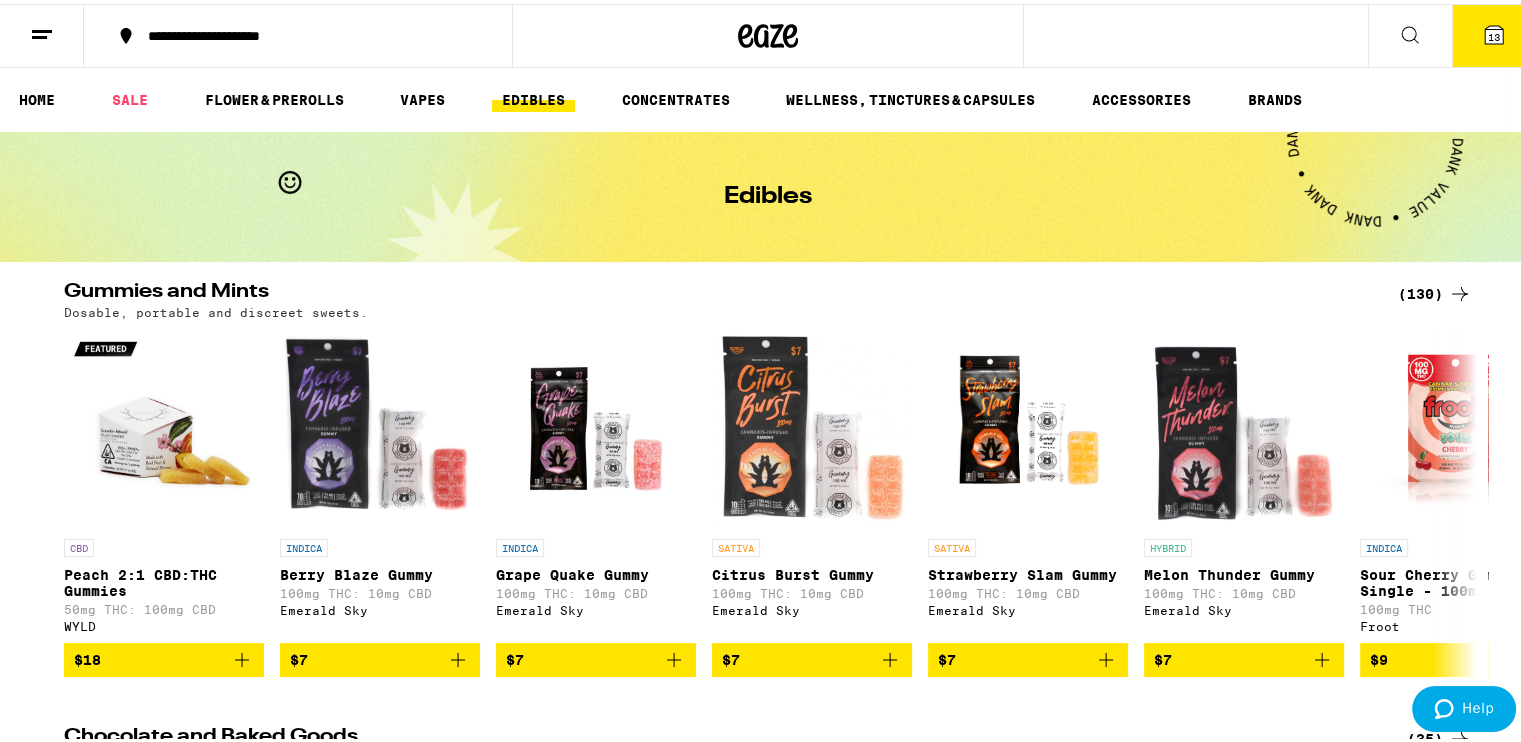 click on "(130)" at bounding box center (1435, 290) 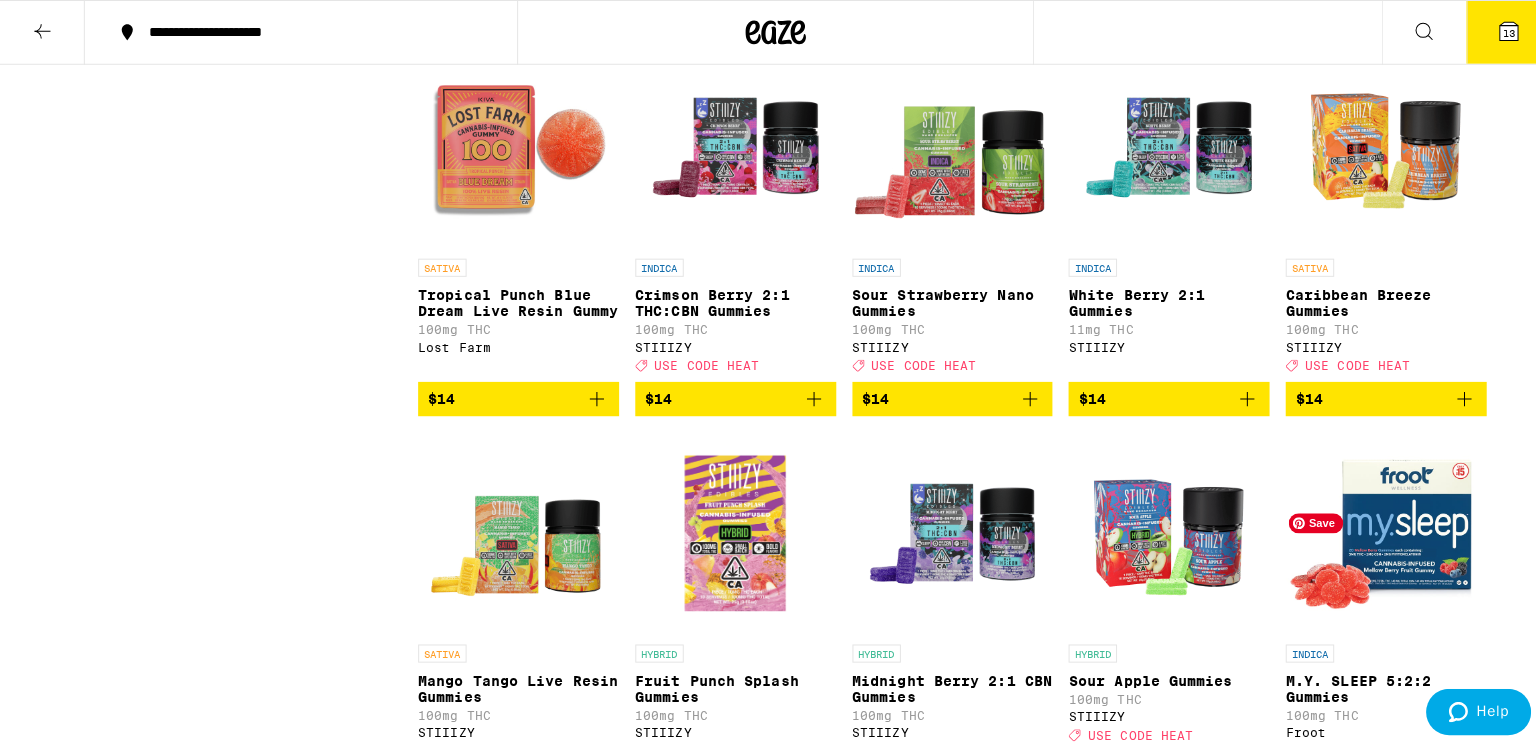scroll, scrollTop: 2387, scrollLeft: 0, axis: vertical 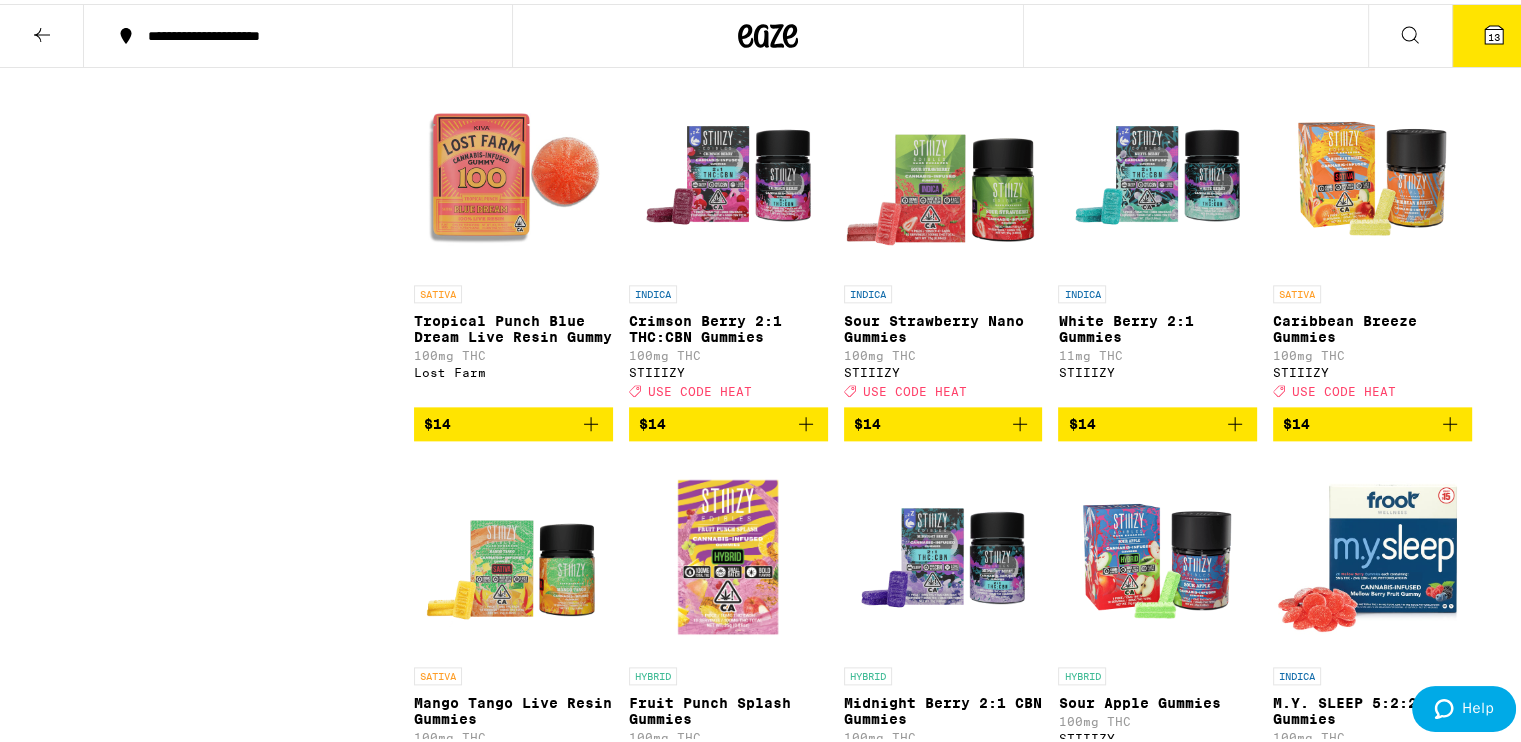 click on "Caribbean Breeze Gummies" at bounding box center (1372, 325) 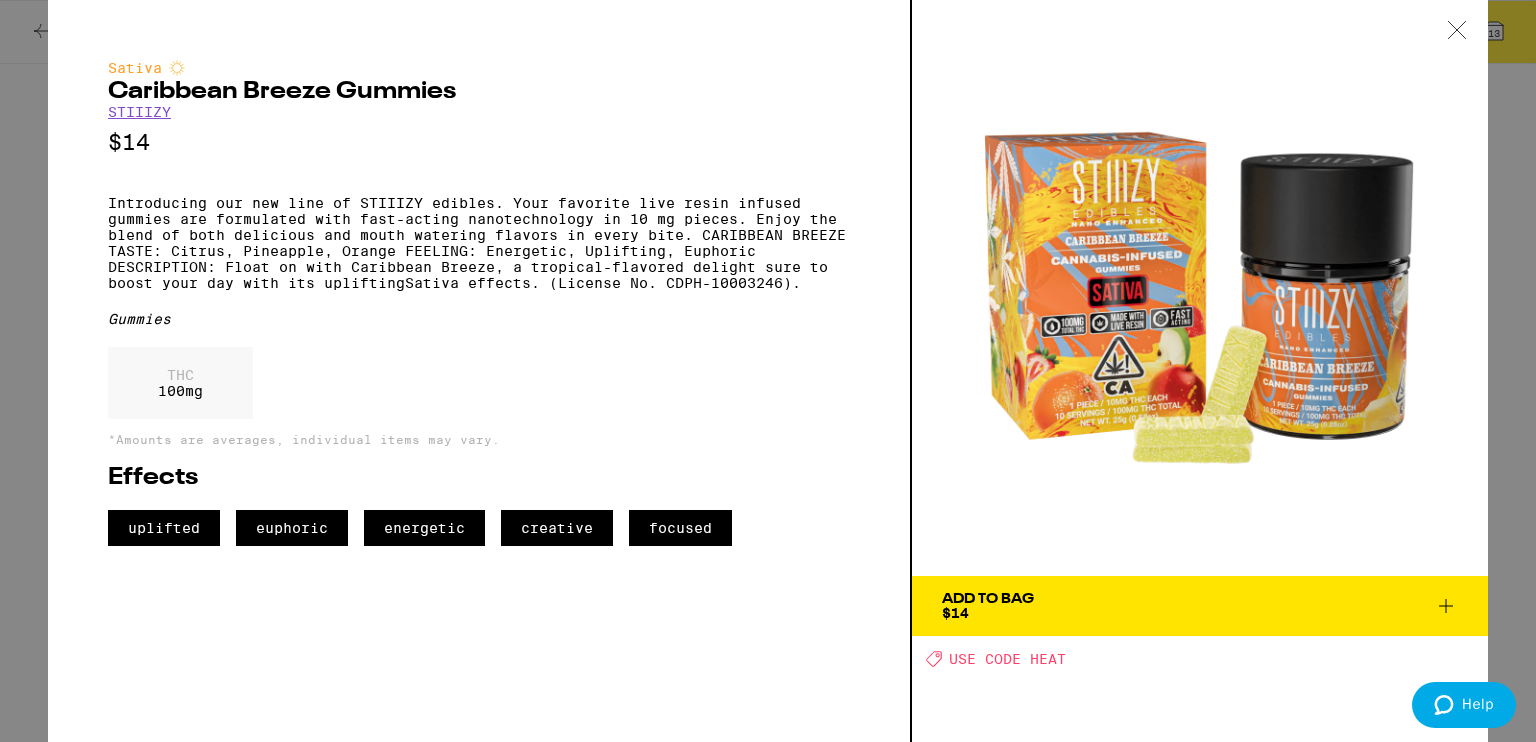 click 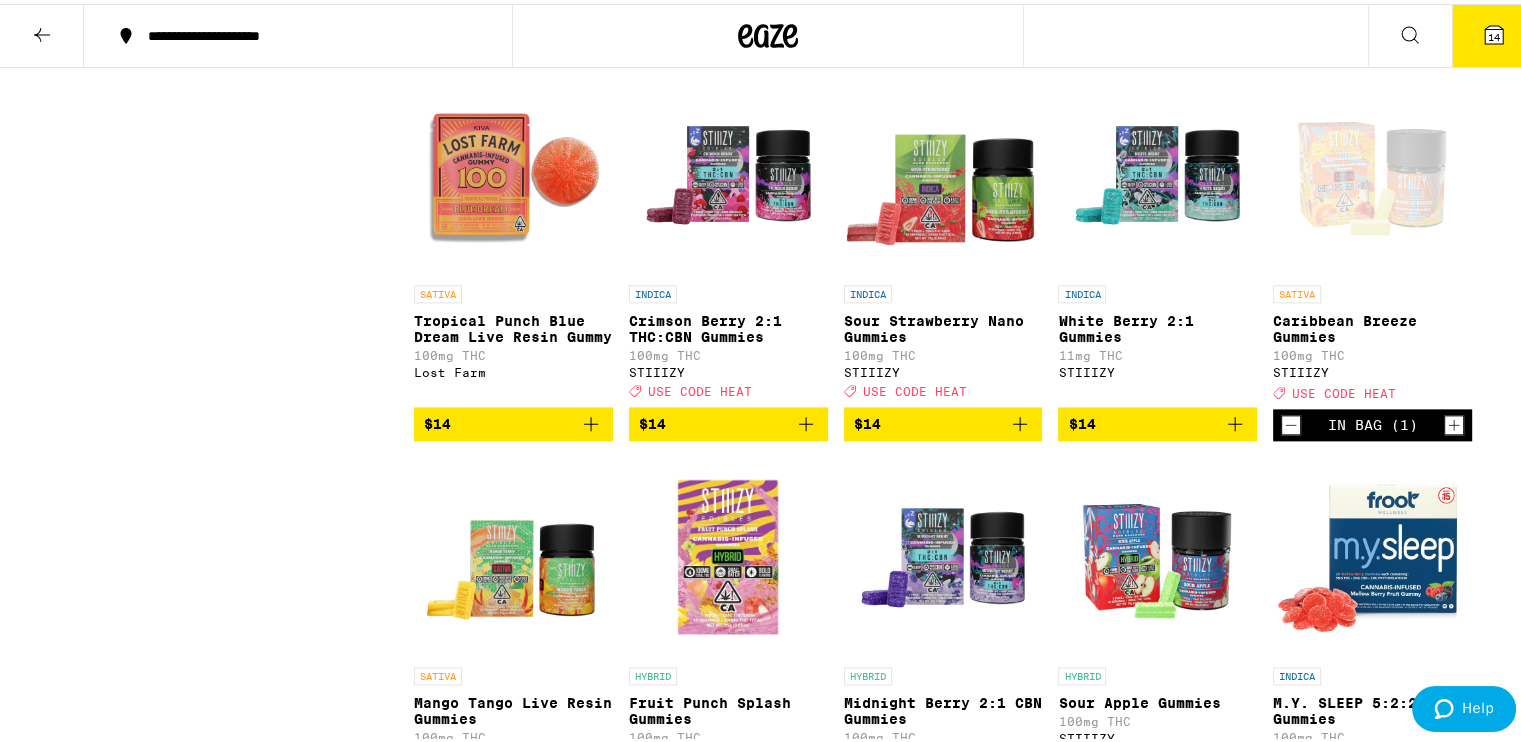 click 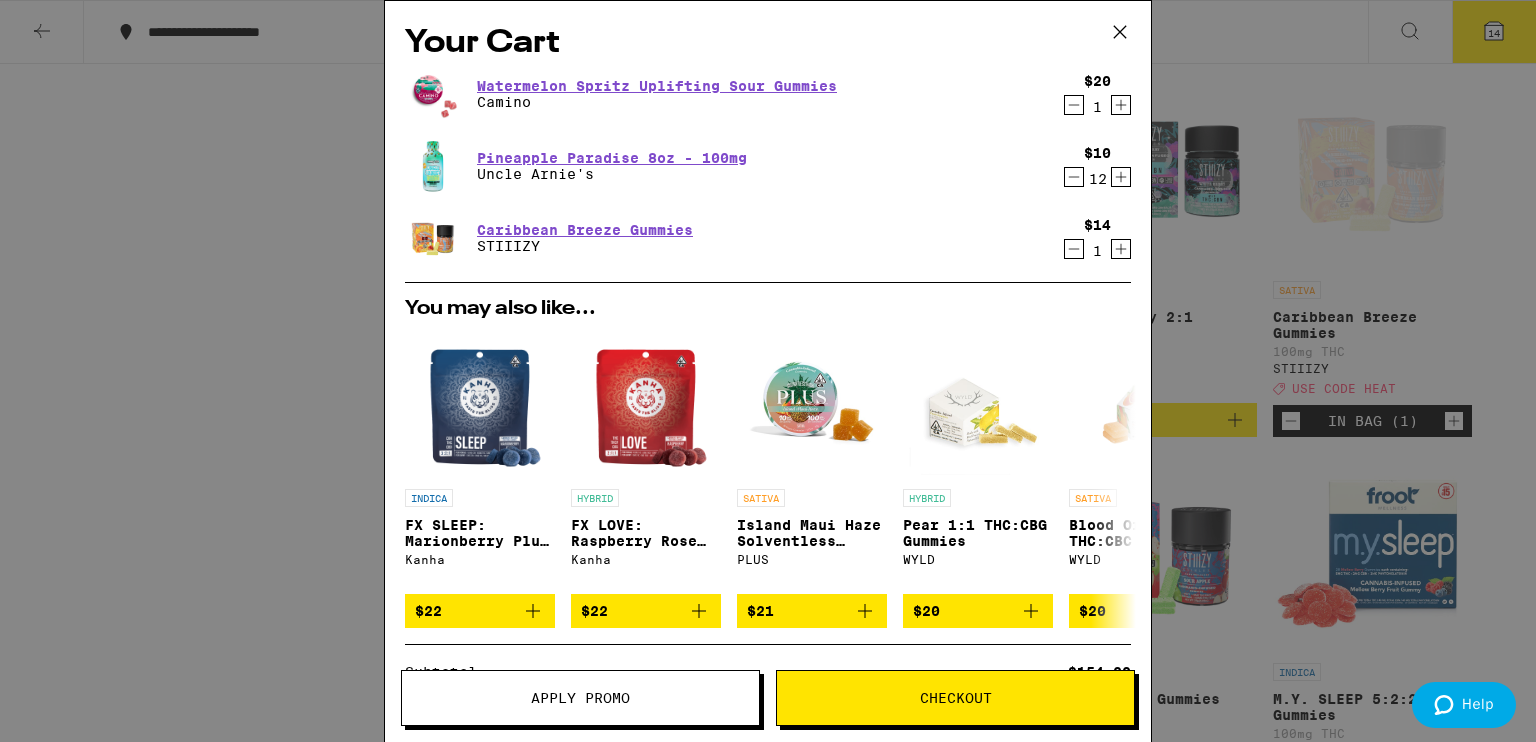 click on "Apply Promo" at bounding box center [580, 698] 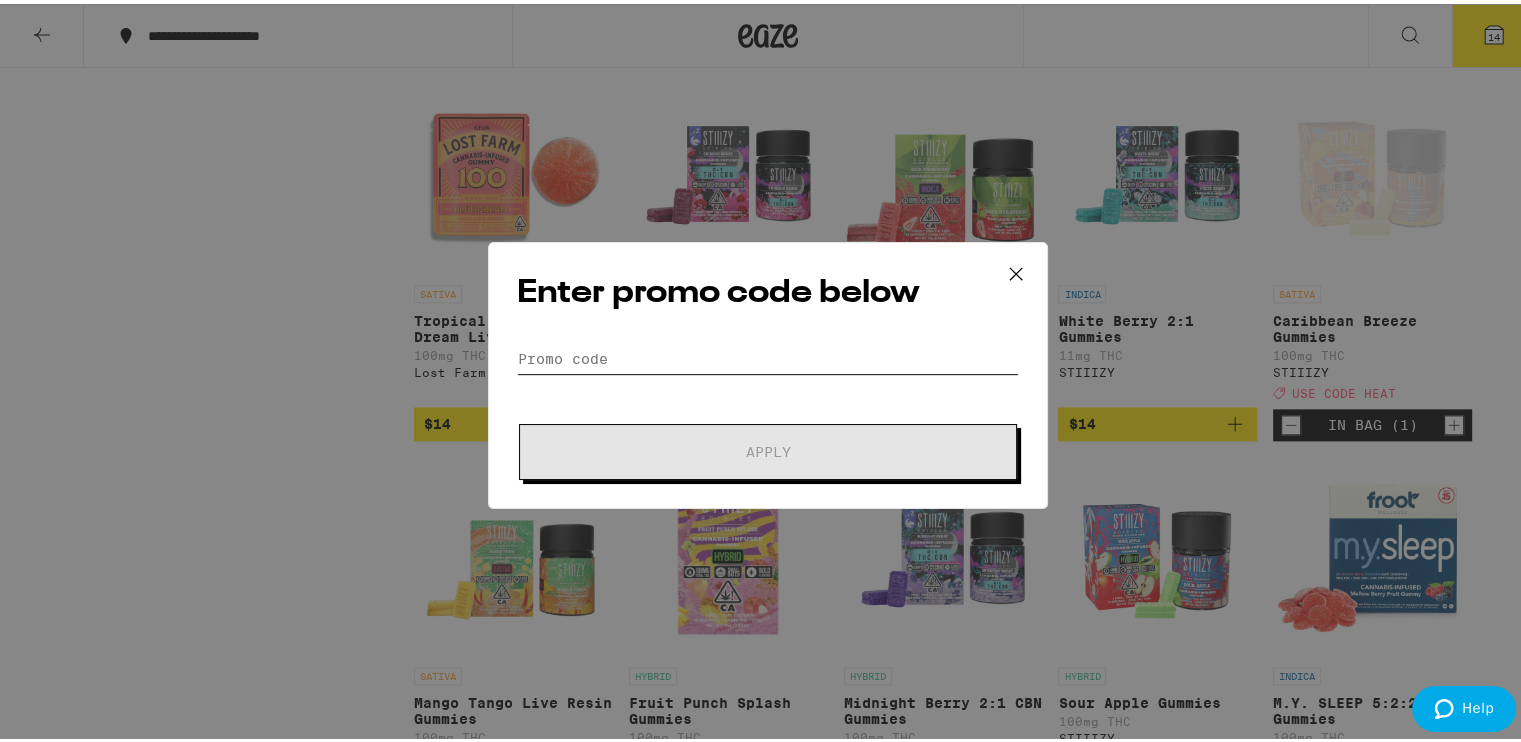 click on "Promo Code" at bounding box center (768, 355) 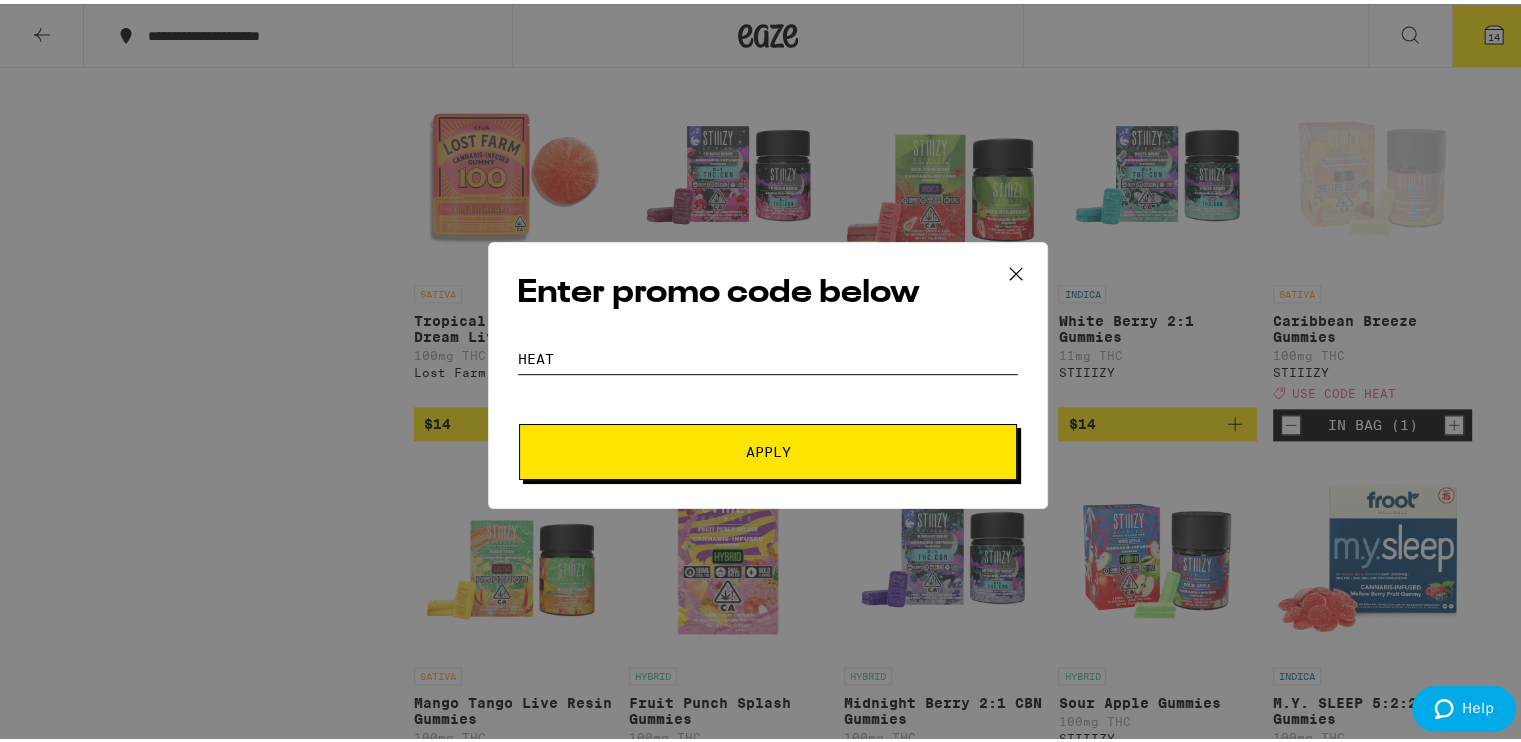 type on "HEAT" 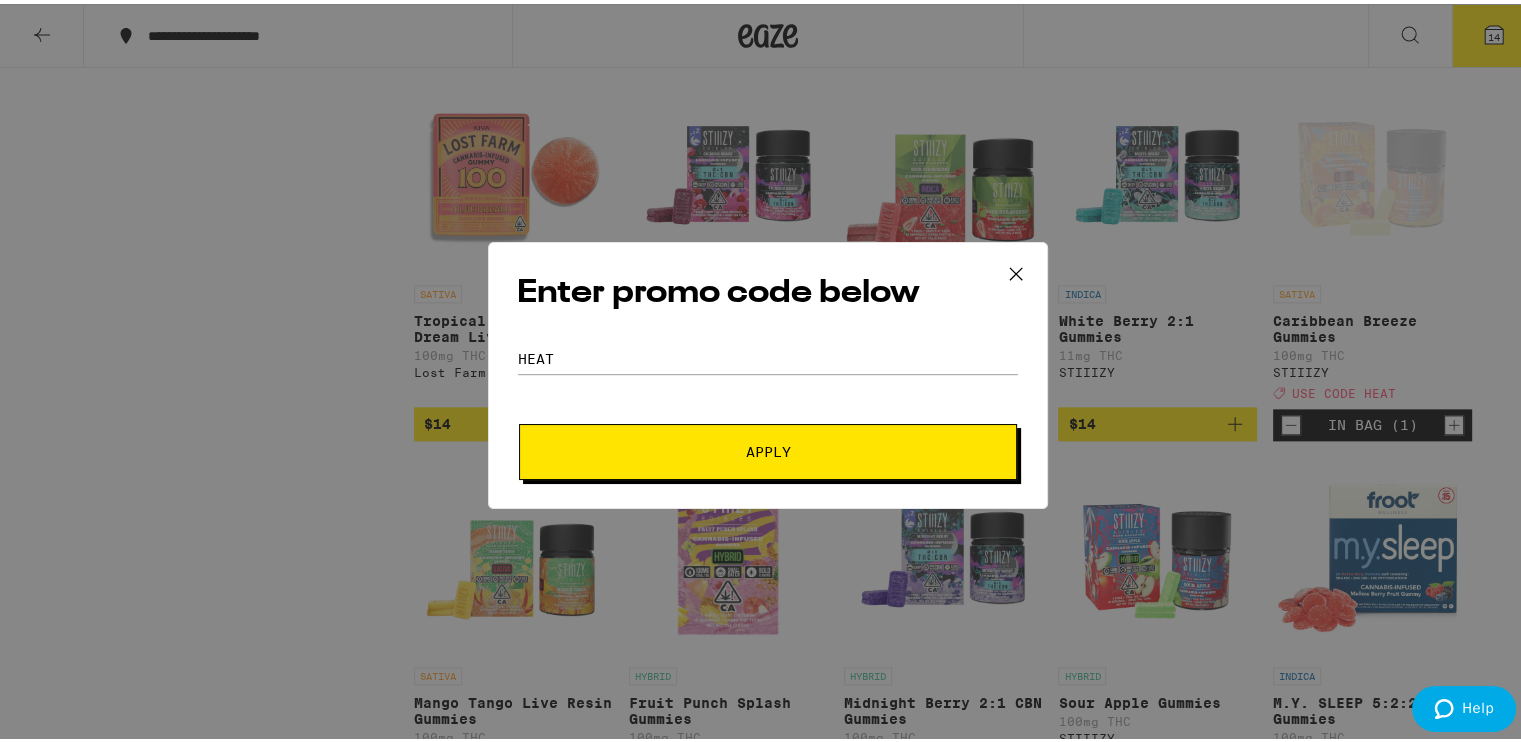 click on "Apply" at bounding box center [768, 448] 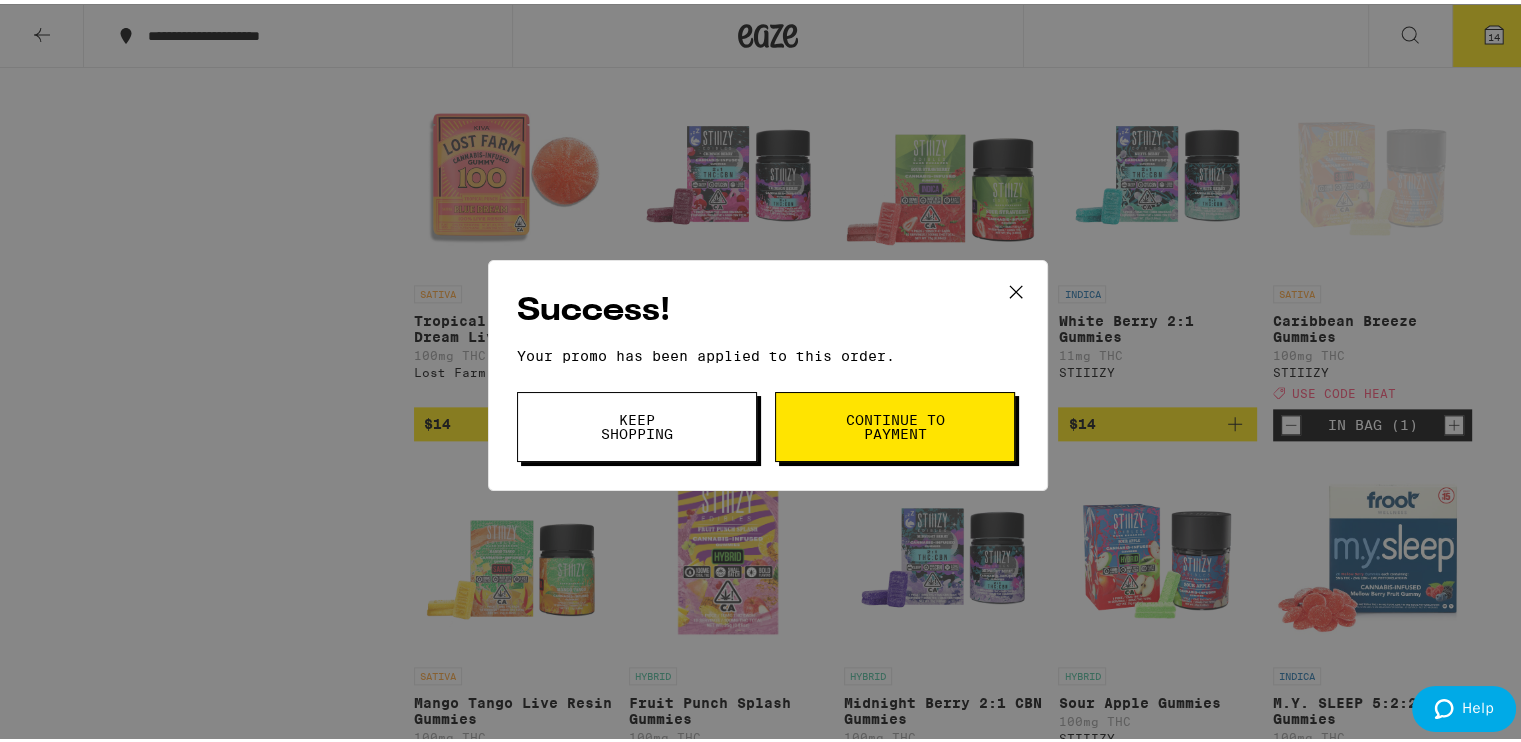 click on "Keep Shopping" at bounding box center (637, 423) 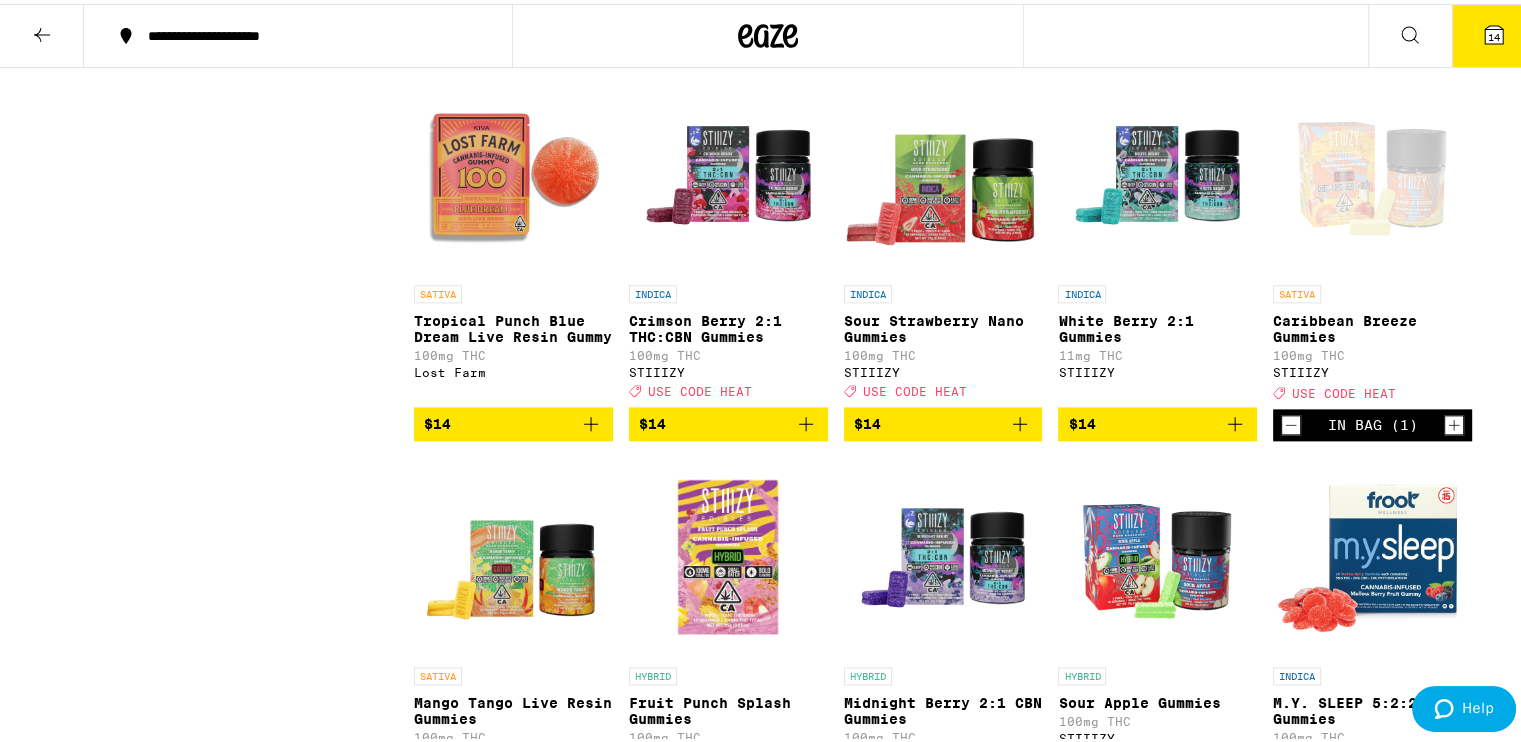 click 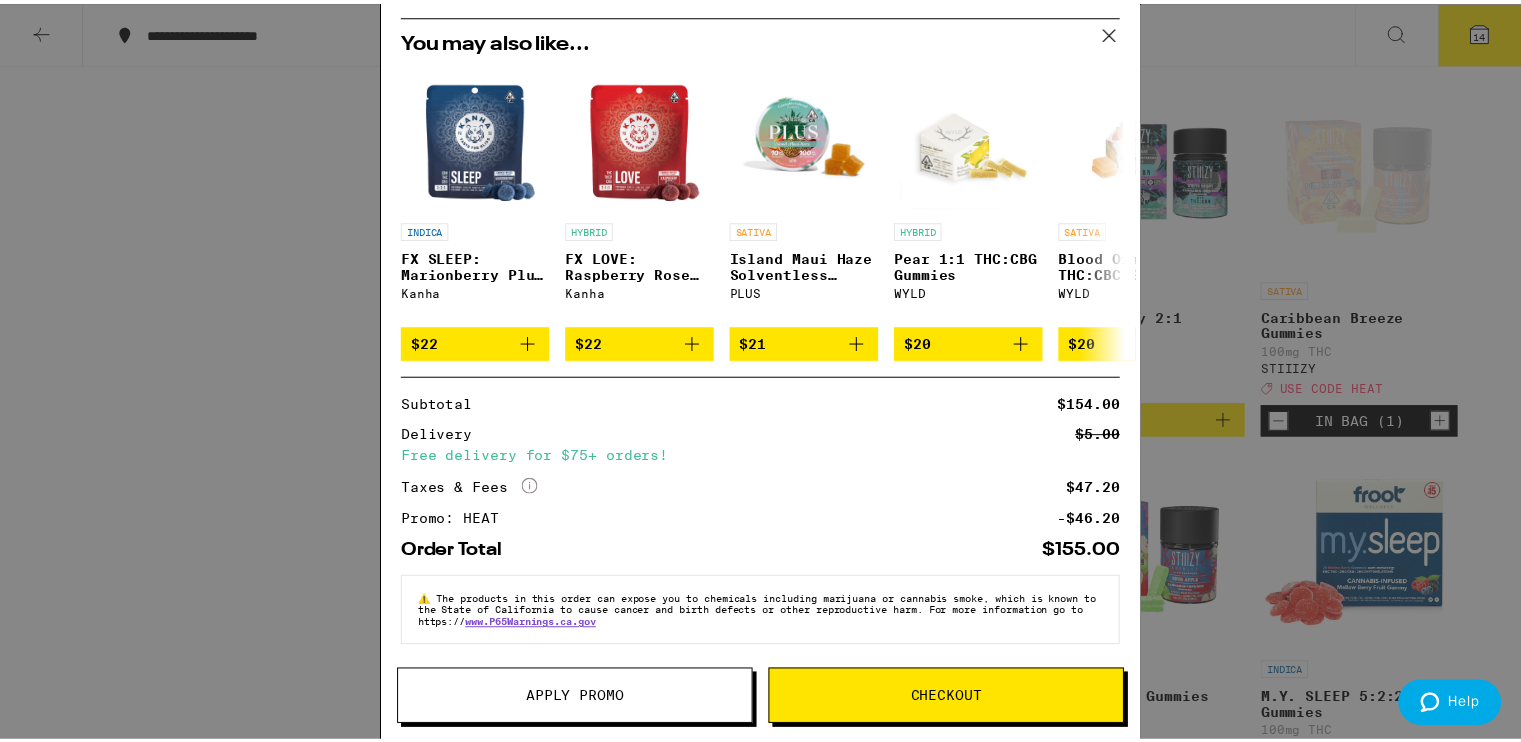 scroll, scrollTop: 0, scrollLeft: 0, axis: both 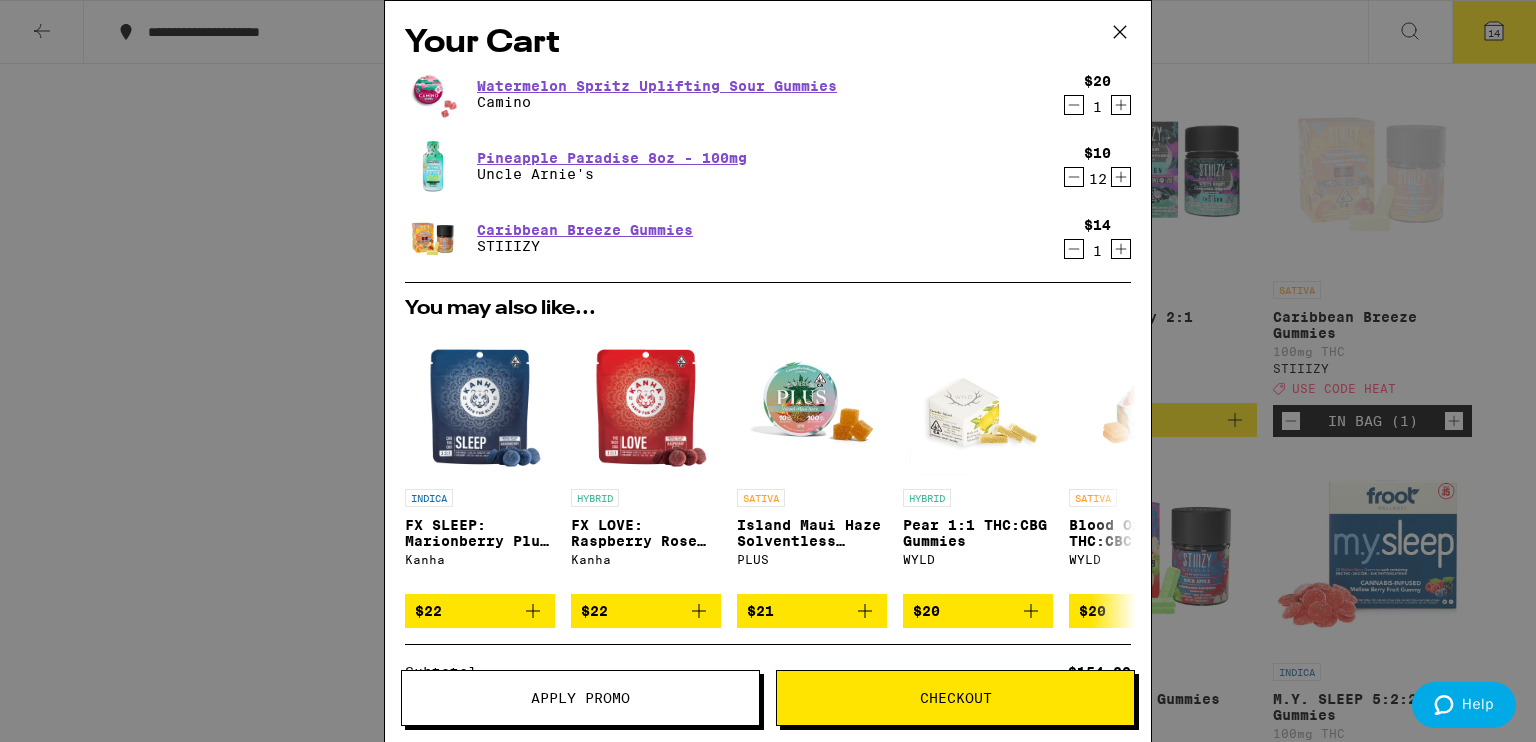 click on "Your Cart Watermelon Spritz Uplifting Sour Gummies Camino $20 1 Pineapple Paradise 8oz - 100mg Uncle Arnie's $10 12 Caribbean Breeze Gummies STIIIZY $14 1 You may also like... INDICA FX SLEEP: Marionberry Plum 3:2:1 Gummies Kanha $22 HYBRID FX LOVE: Raspberry Rose 2:1:1 Gummies Kanha $22 SATIVA Island Maui Haze Solventless Gummies PLUS $21 HYBRID Pear 1:1 THC:CBG Gummies WYLD $20 SATIVA Blood Orange 1:1 THC:CBC Gummies WYLD $20 HYBRID Lemon Lavender Hi Boy 4-Pack Cann $24 HYBRID Blood Orange Cardamom 6-Pack Cann $24 INDICA 7g King Louis XIII Infused - 7g STIIIZY Deal Created with Sketch. USE CODE HEAT $48 INDICA 1g King Louis XIII AIO - 1g Dompen Deal Created with Sketch. USE CODE HEAT $32 SATIVA 4g Aqua Mintz - 4g Lowell Farms Deal Created with Sketch. USE CODE 35OFF $33 Subtotal $154.00 Delivery $5.00 Free delivery for $75+ orders! Taxes & Fees More Info $47.20 Promo: HEAT -$46.20 Order Total $155.00 ⚠️ www.P65Warnings.ca.gov Apply Promo Checkout" at bounding box center (768, 371) 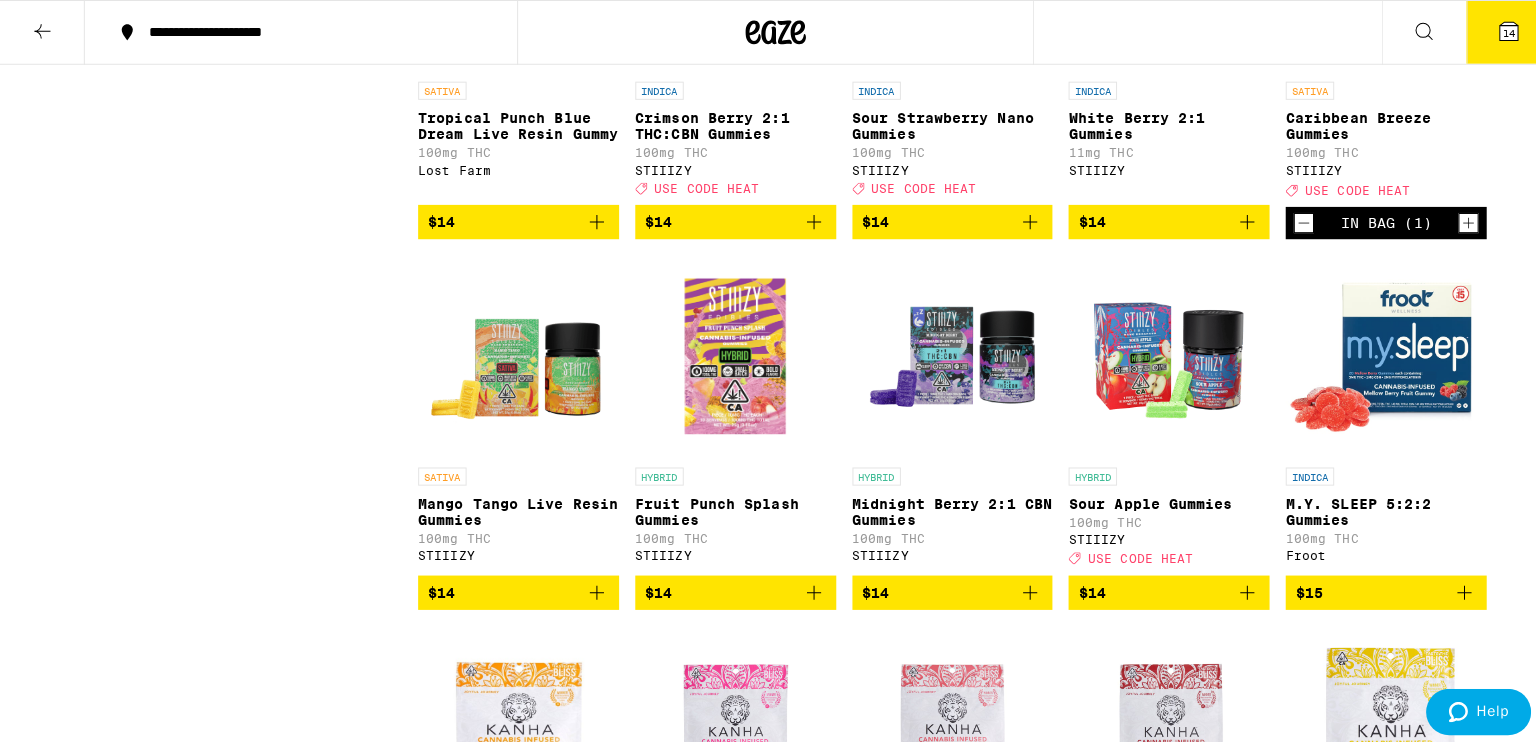 scroll, scrollTop: 2687, scrollLeft: 0, axis: vertical 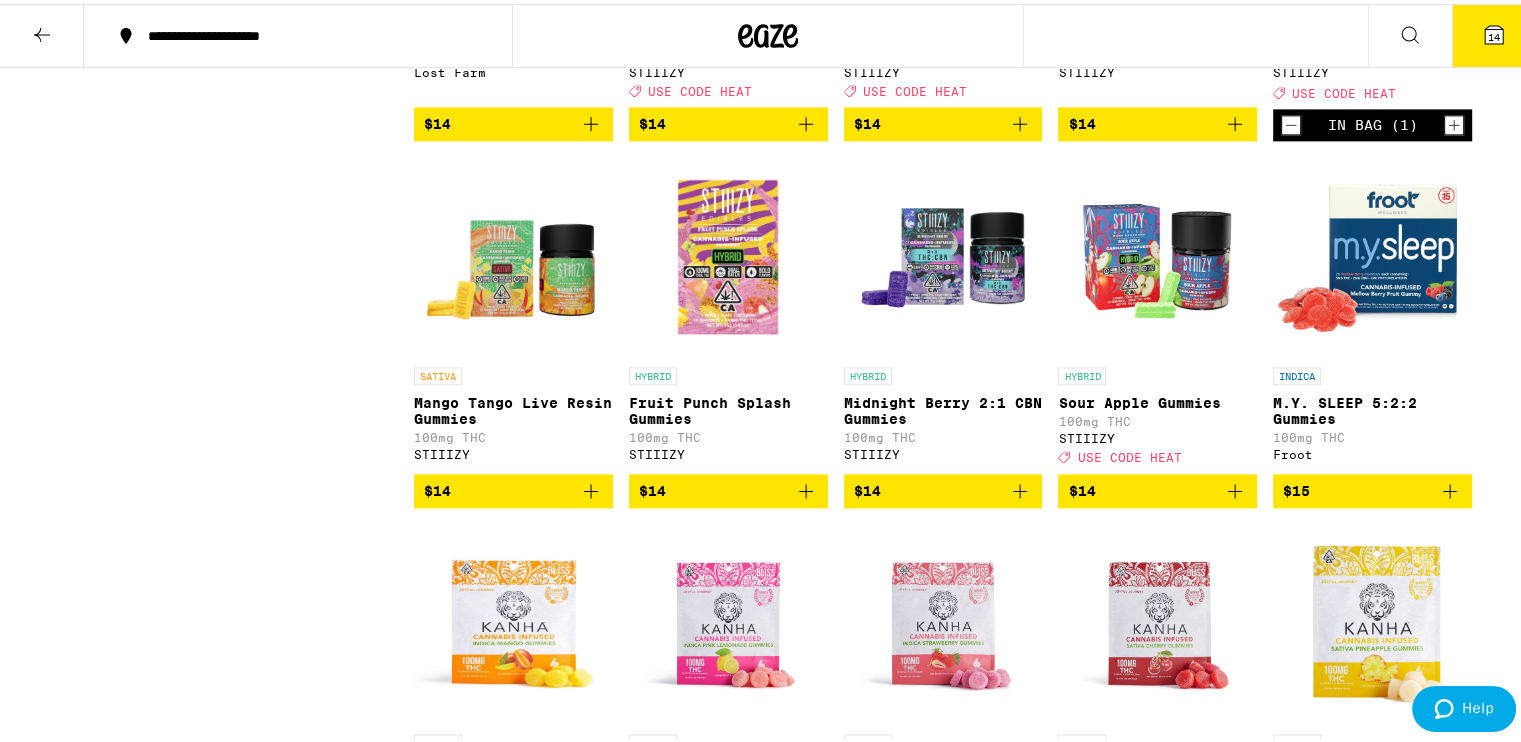 click 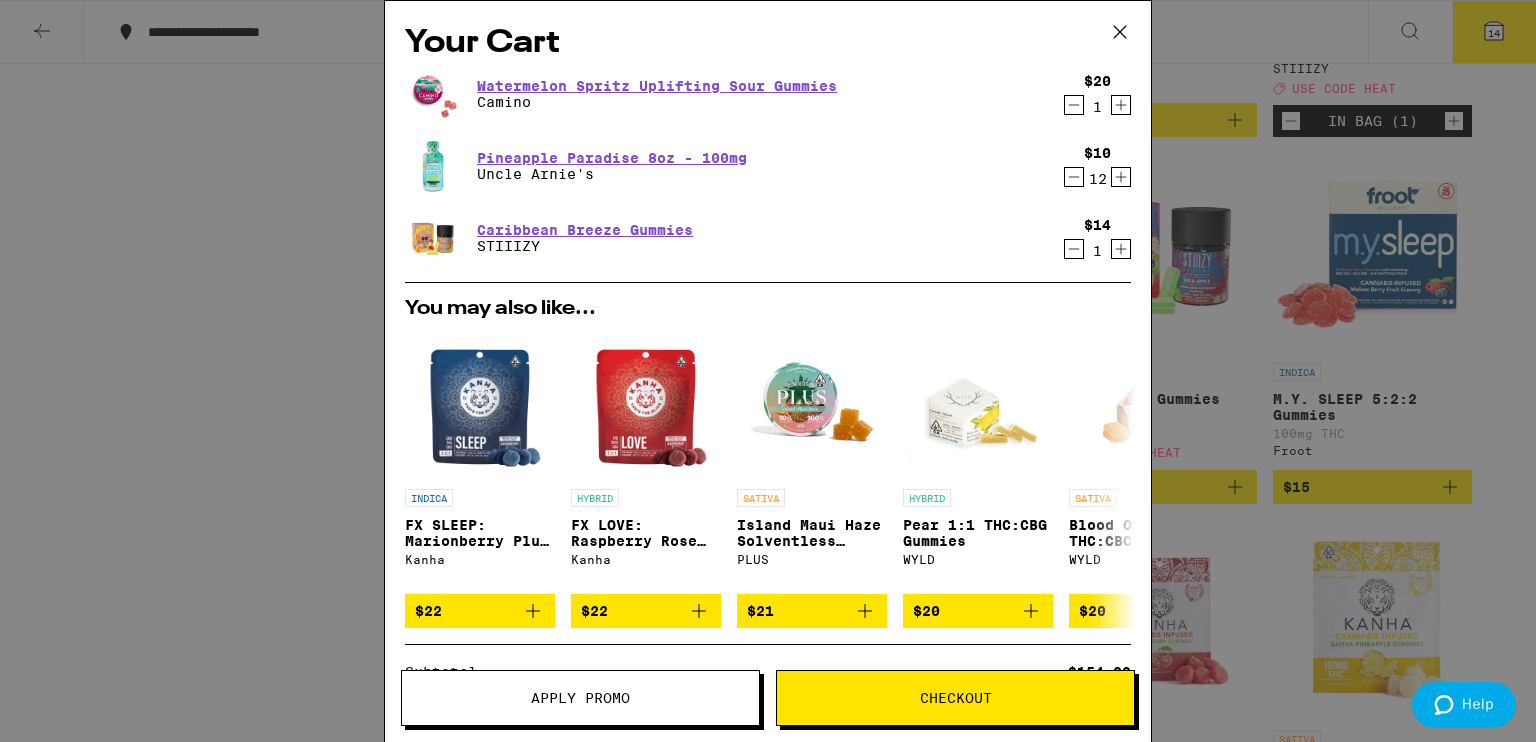 click on "Checkout" at bounding box center (956, 698) 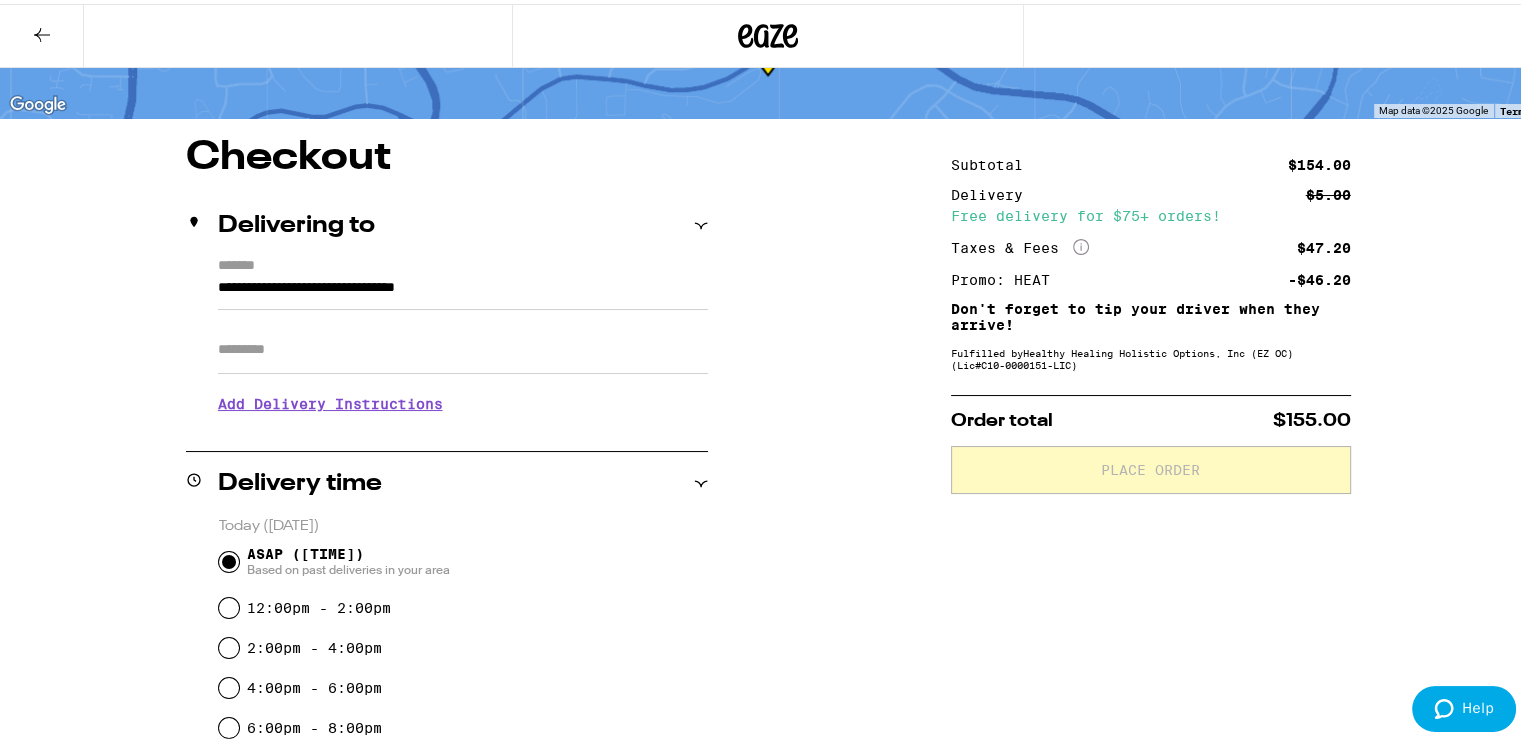 scroll, scrollTop: 200, scrollLeft: 0, axis: vertical 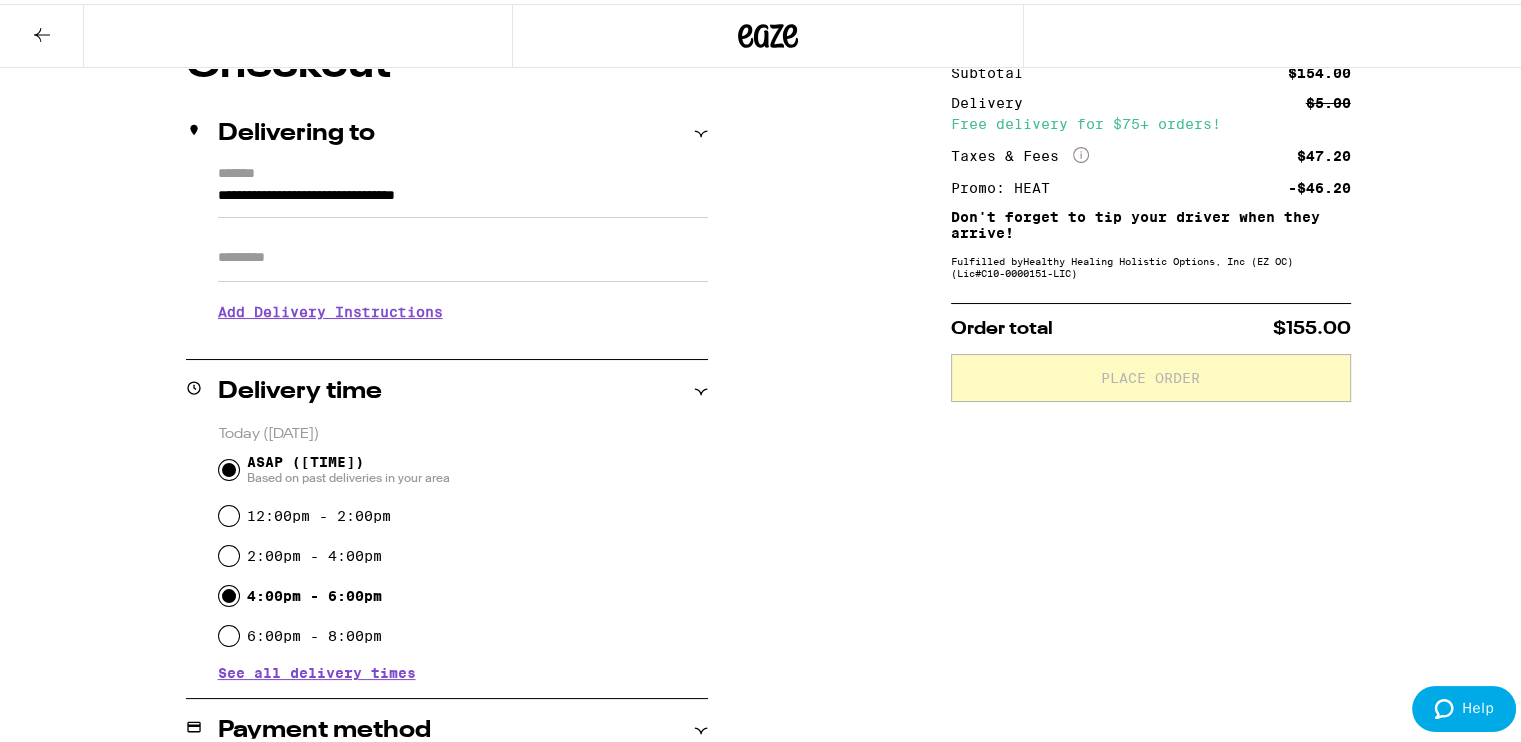click on "4:00pm - 6:00pm" at bounding box center [229, 592] 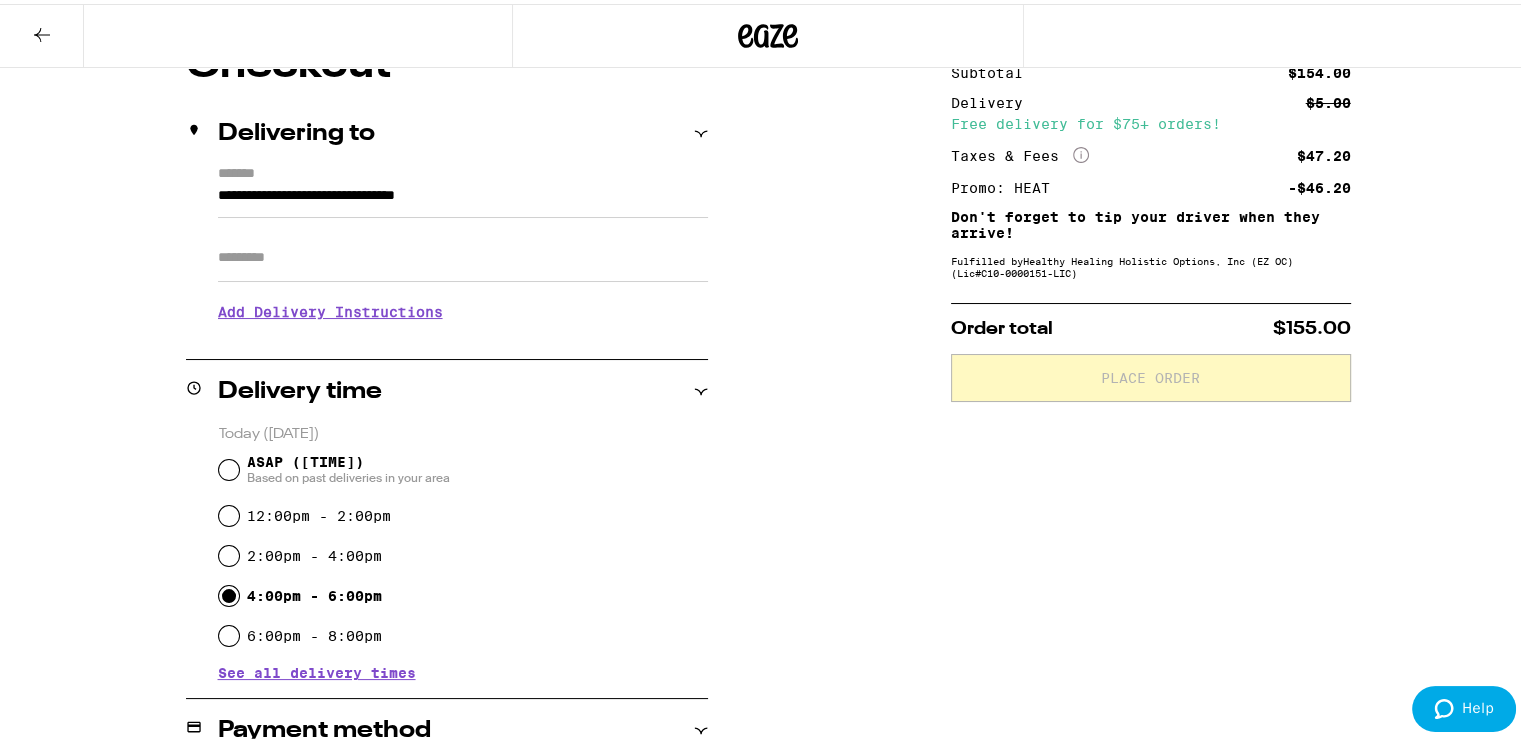 radio on "true" 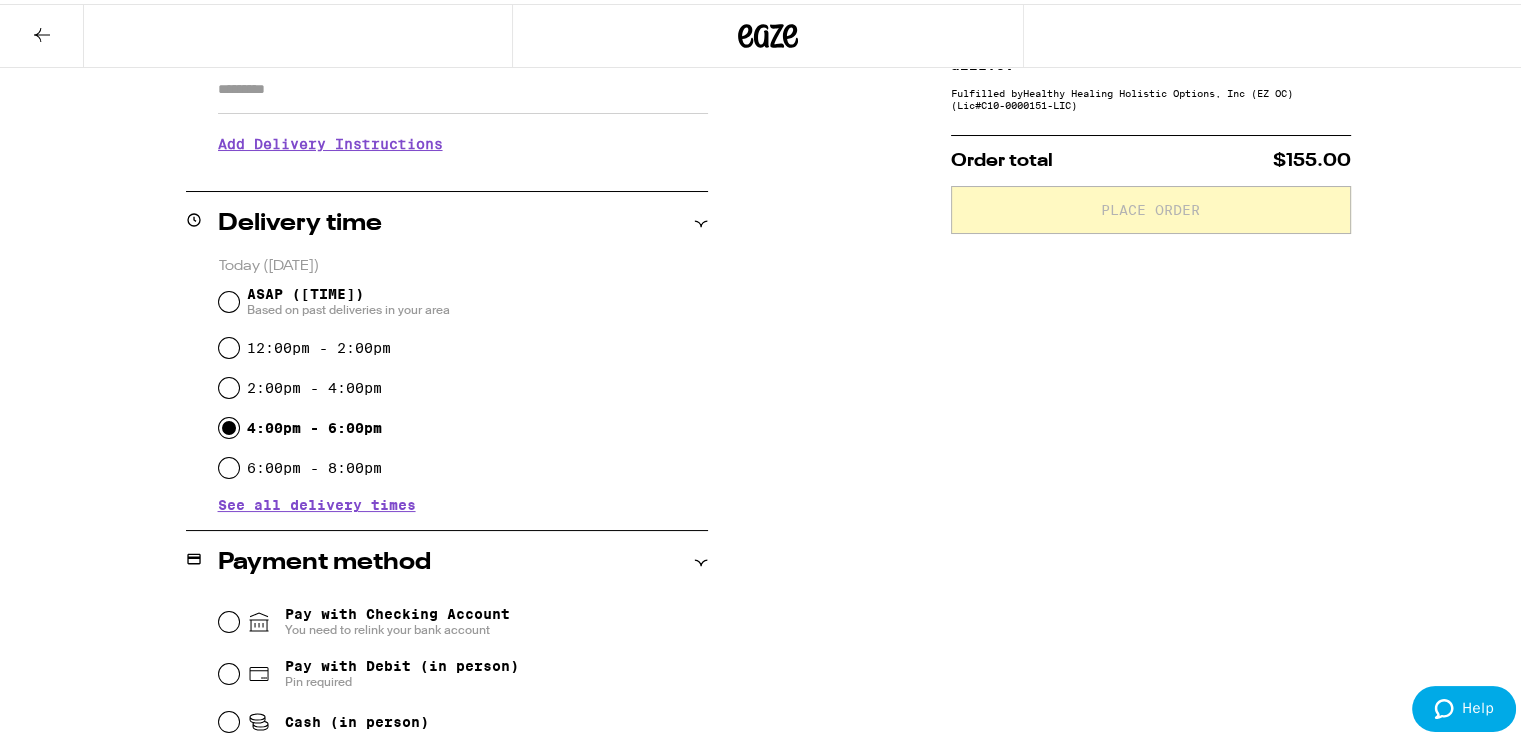 scroll, scrollTop: 400, scrollLeft: 0, axis: vertical 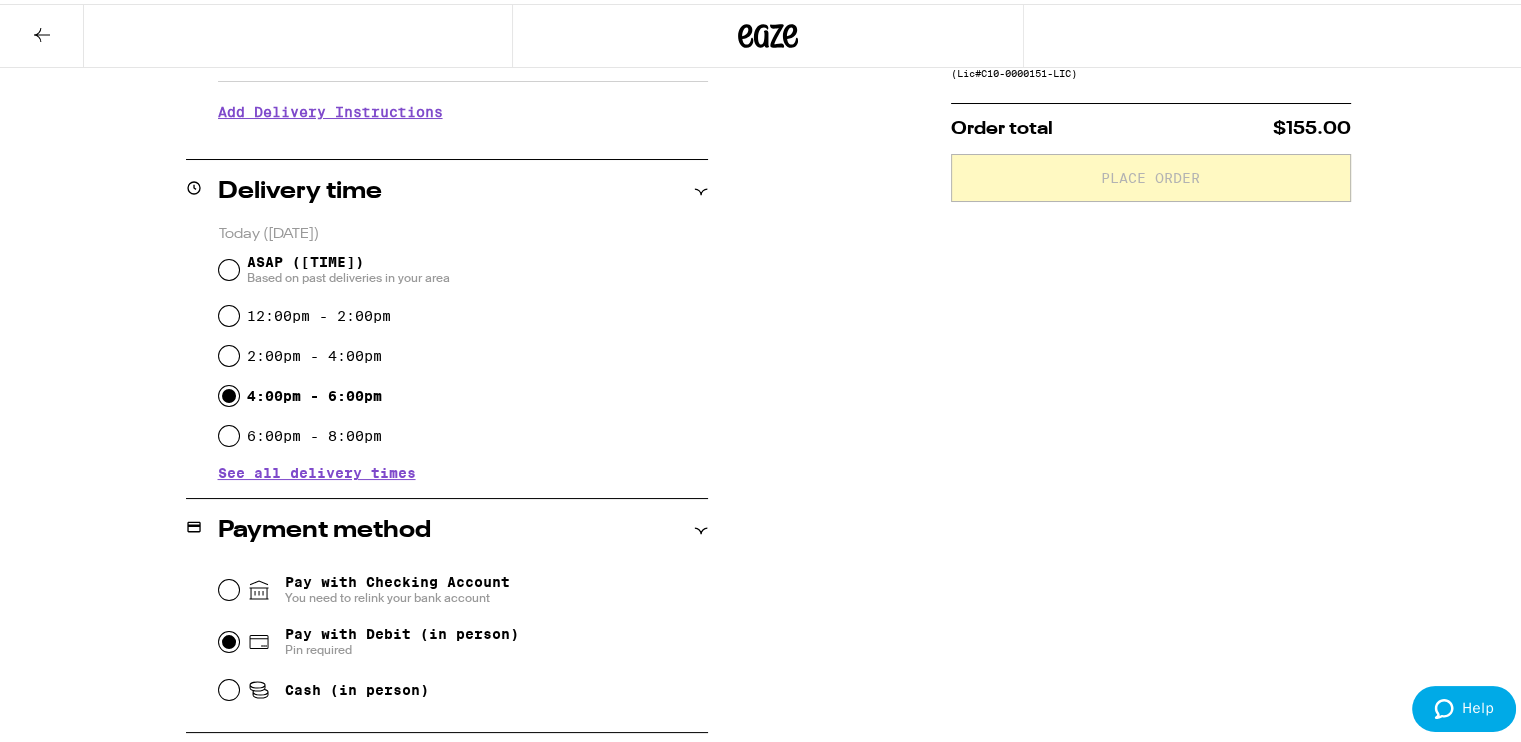 click on "Pay with Debit (in person) Pin required" at bounding box center [229, 638] 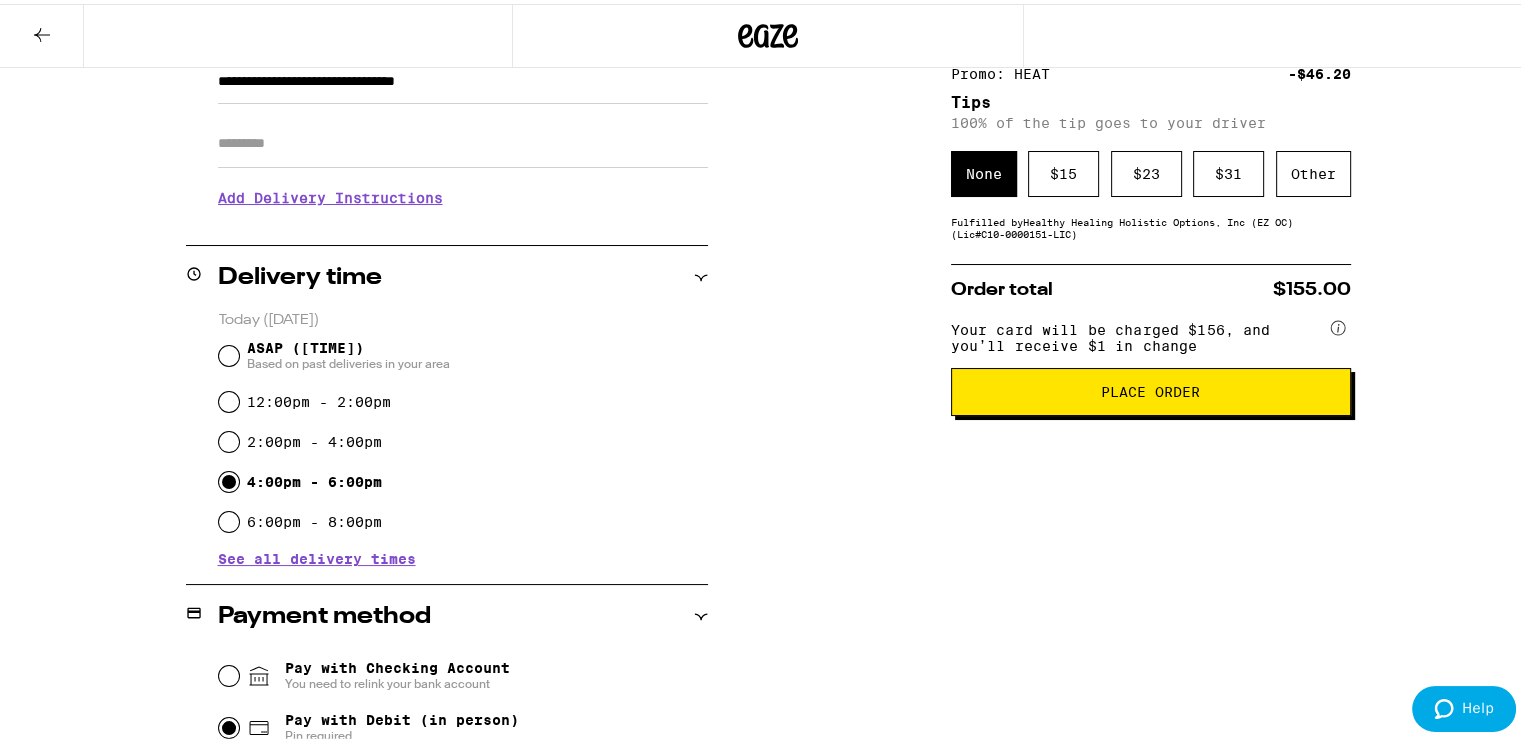 scroll, scrollTop: 200, scrollLeft: 0, axis: vertical 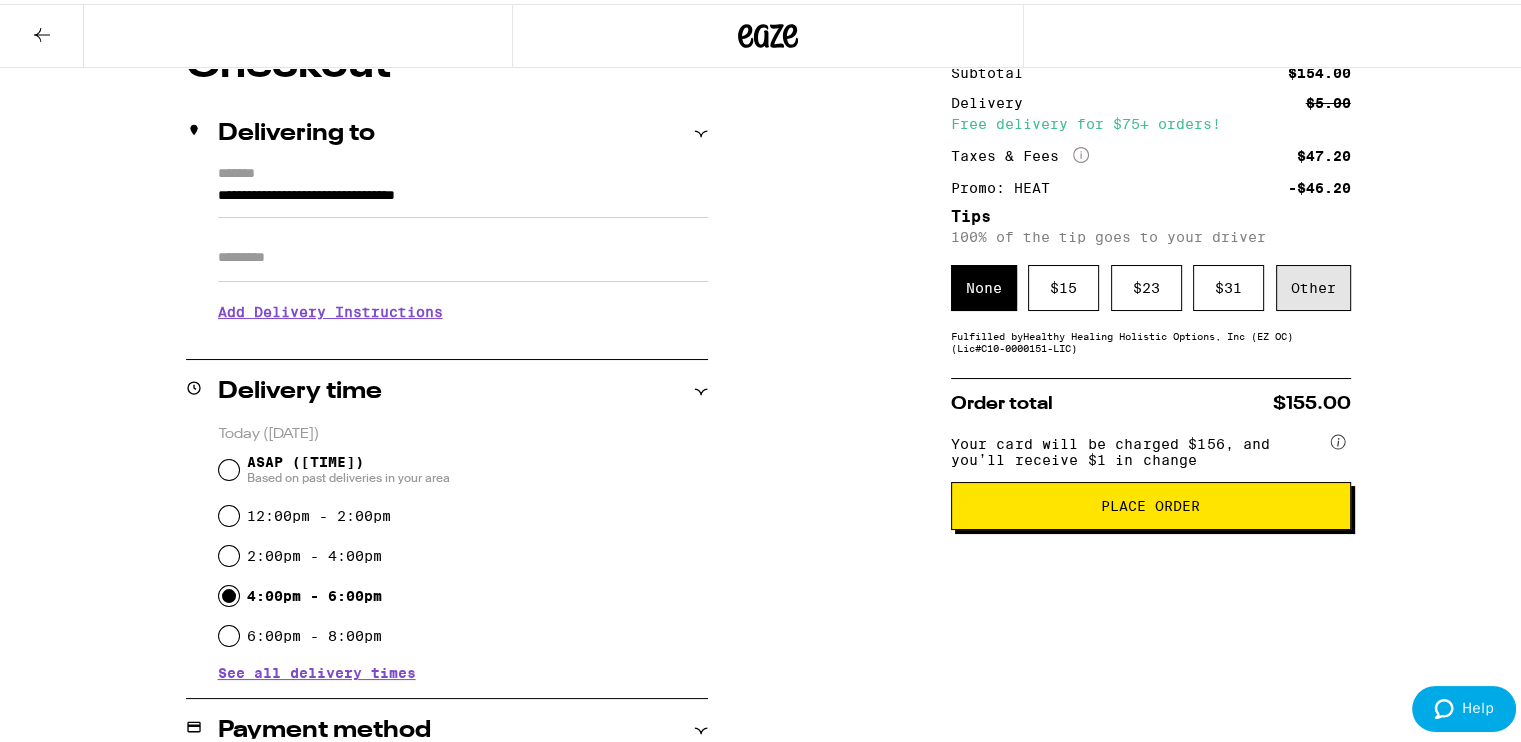 click on "Other" at bounding box center (1313, 284) 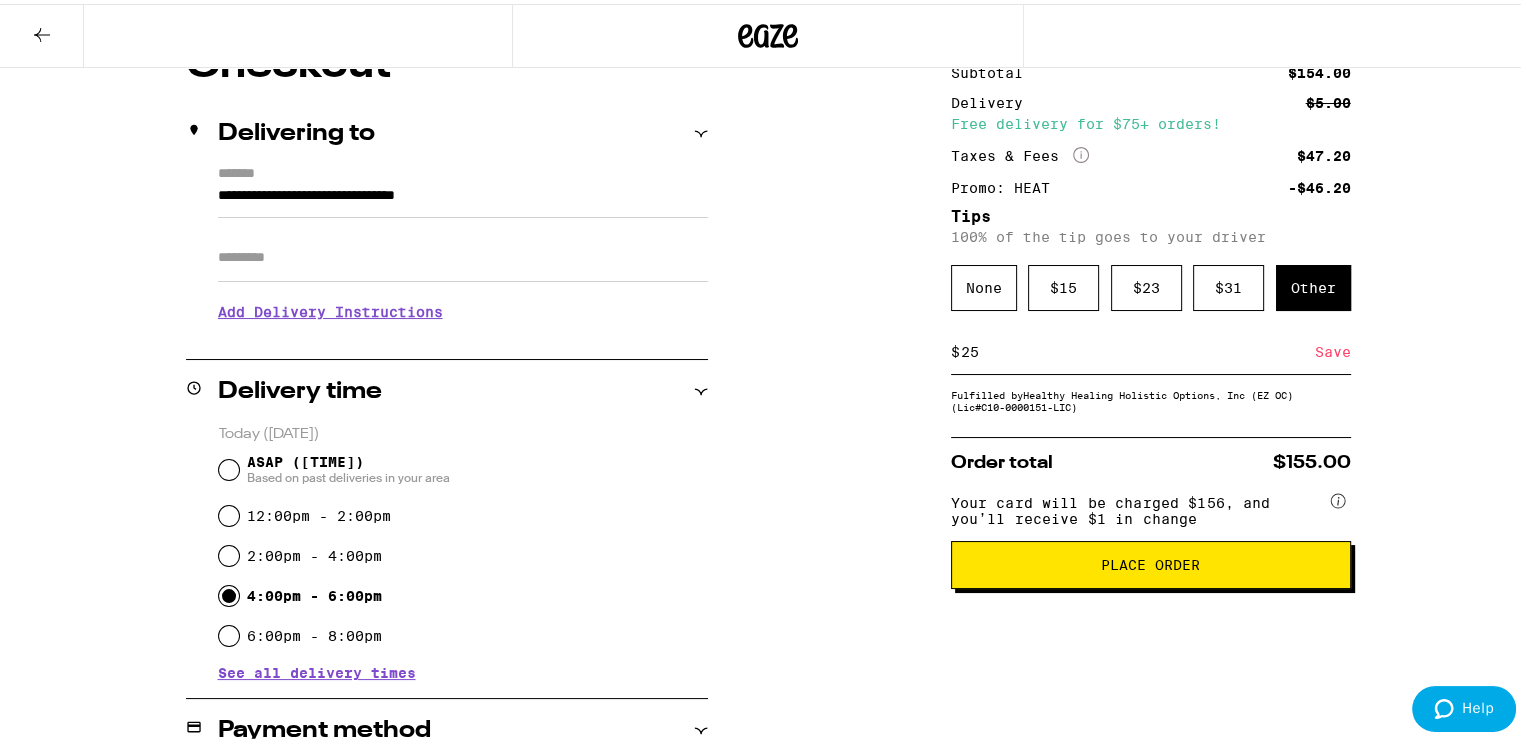 type on "25" 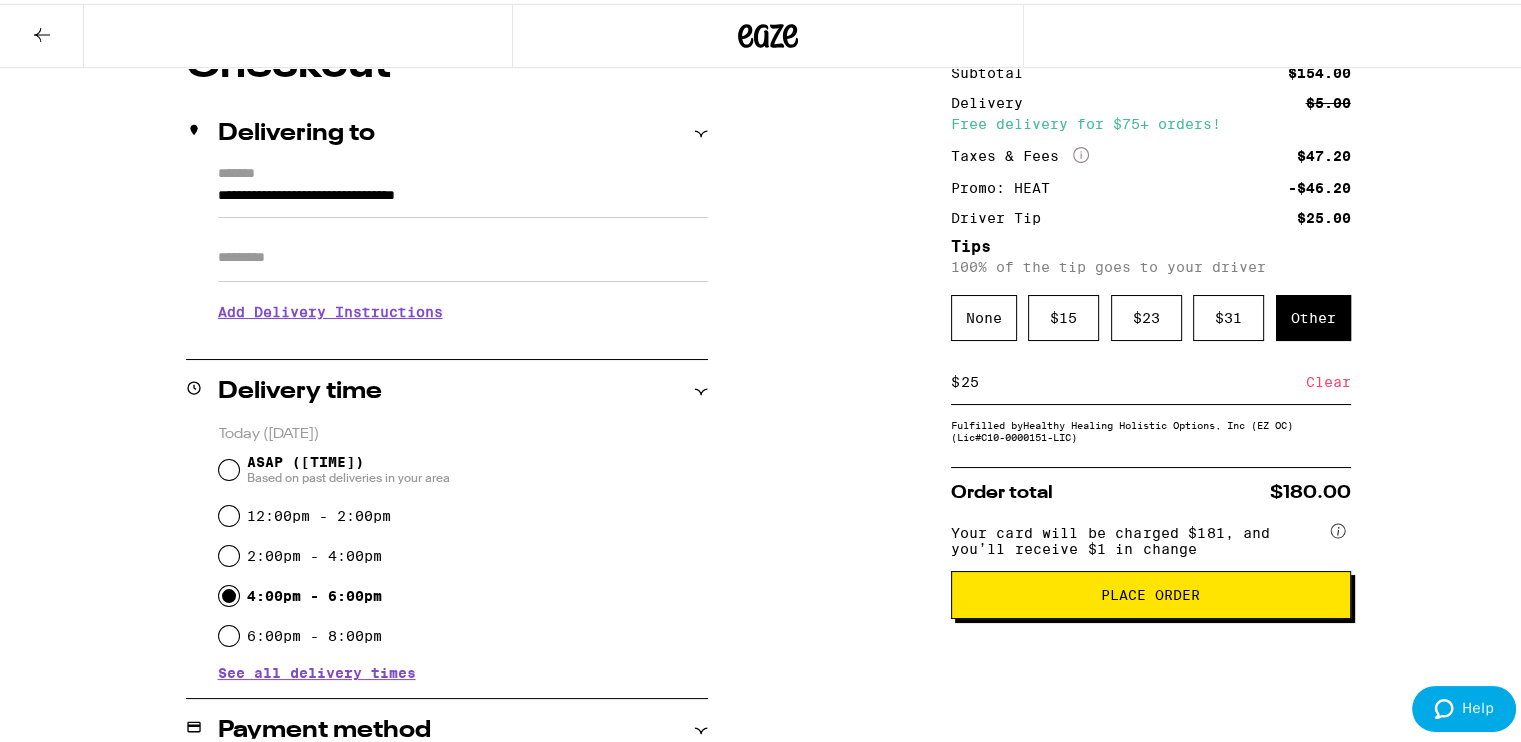 click on "Place Order" at bounding box center [1150, 591] 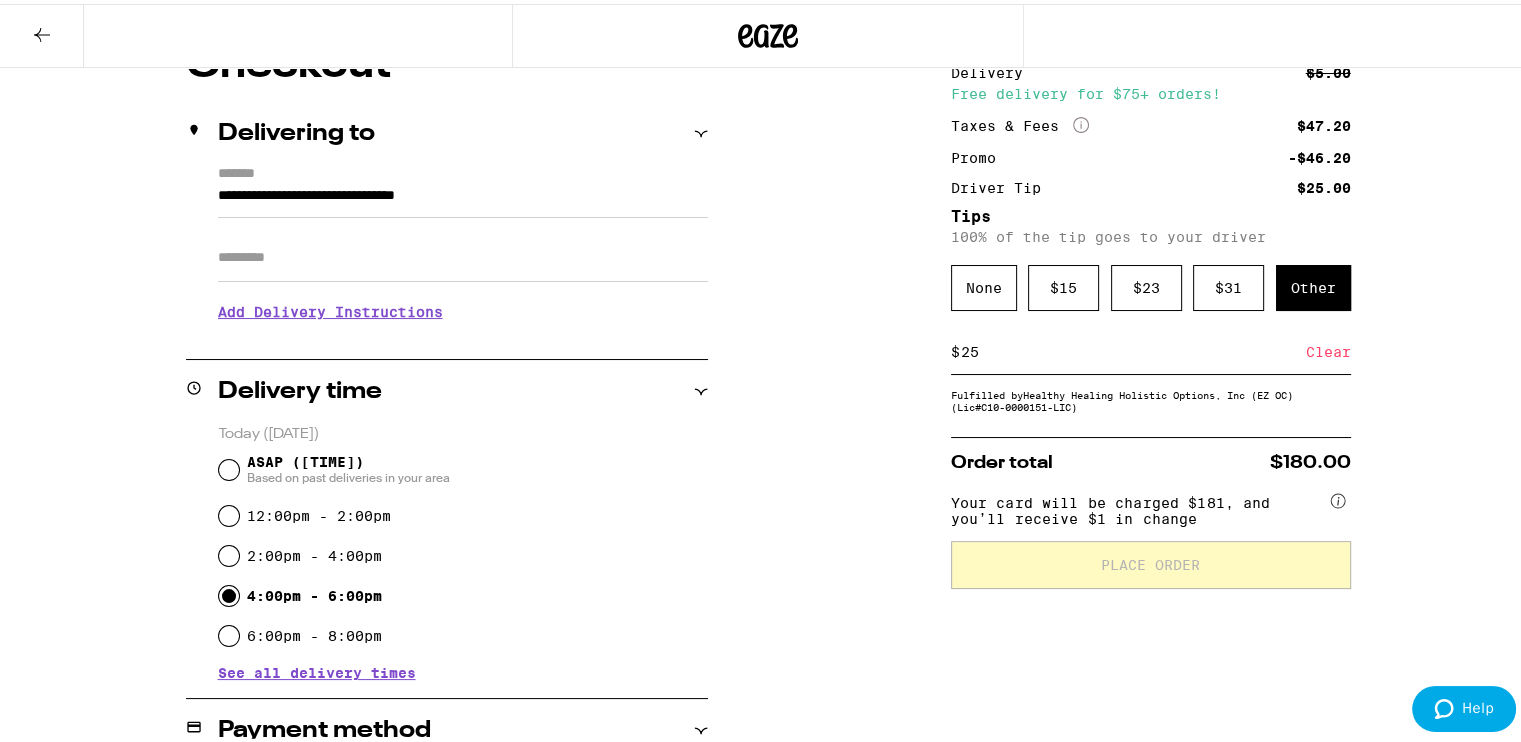 scroll, scrollTop: 0, scrollLeft: 0, axis: both 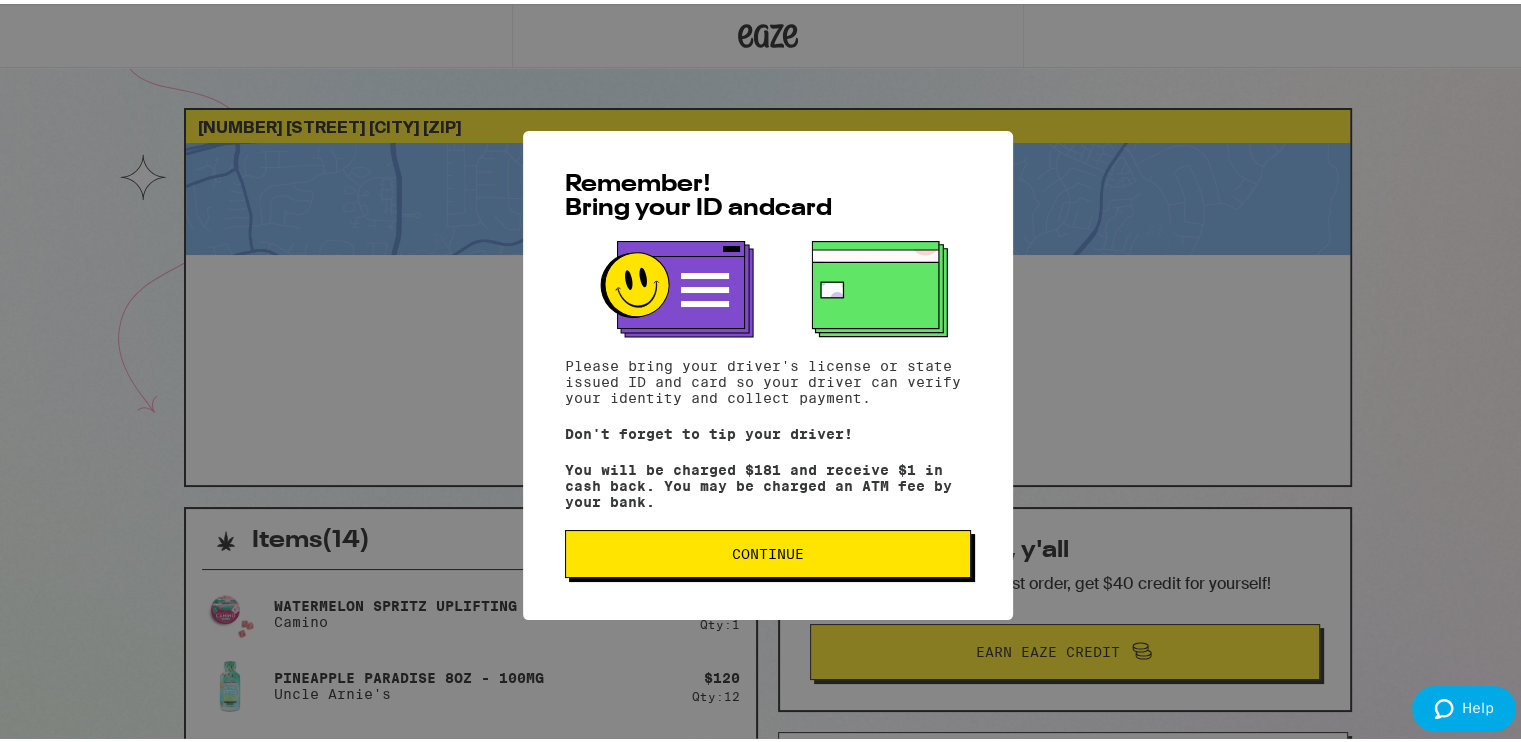 click on "Continue" at bounding box center [768, 550] 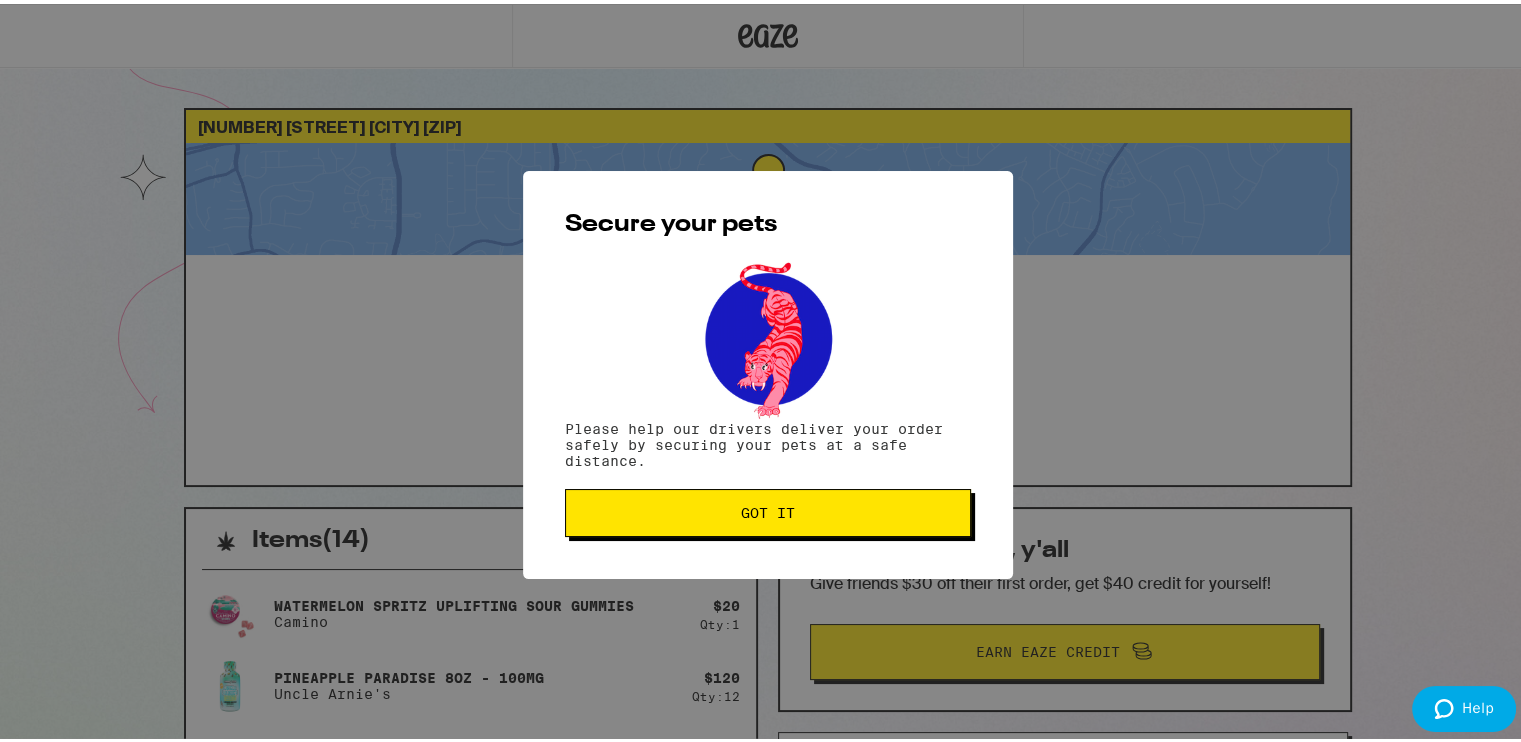 click on "Got it" at bounding box center (768, 509) 